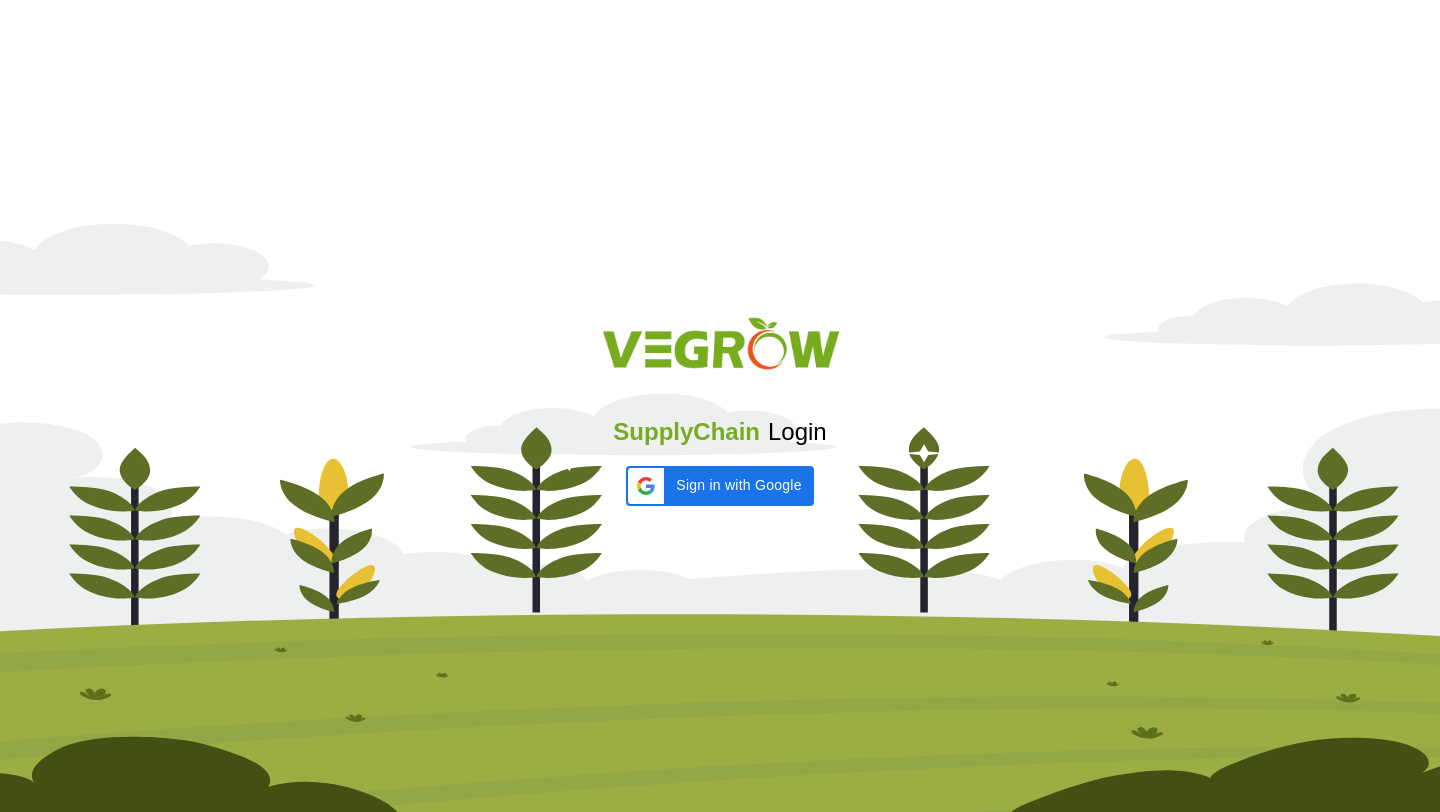 scroll, scrollTop: 0, scrollLeft: 0, axis: both 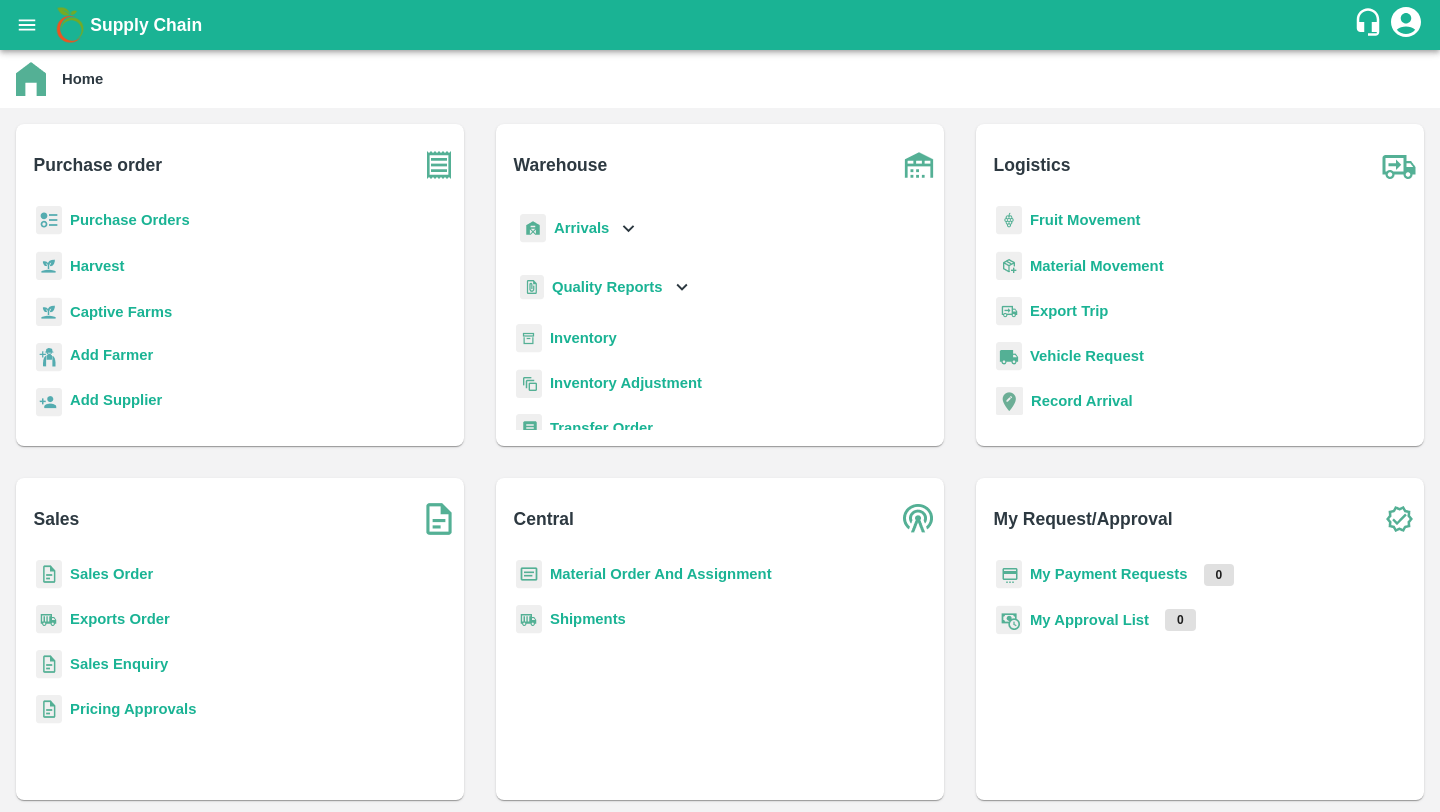 click on "Sales Order" at bounding box center [111, 574] 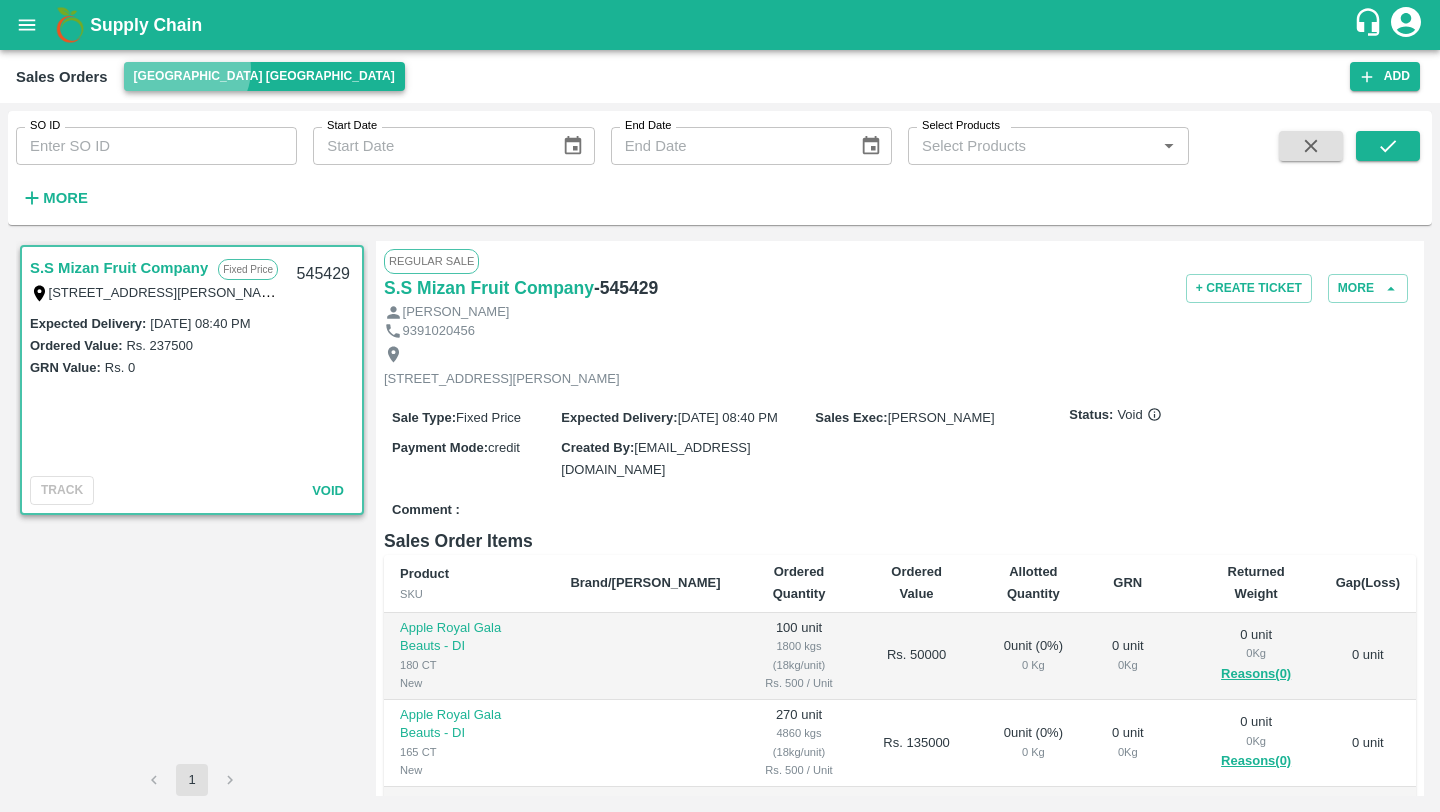 click on "[GEOGRAPHIC_DATA] [GEOGRAPHIC_DATA]" at bounding box center (264, 76) 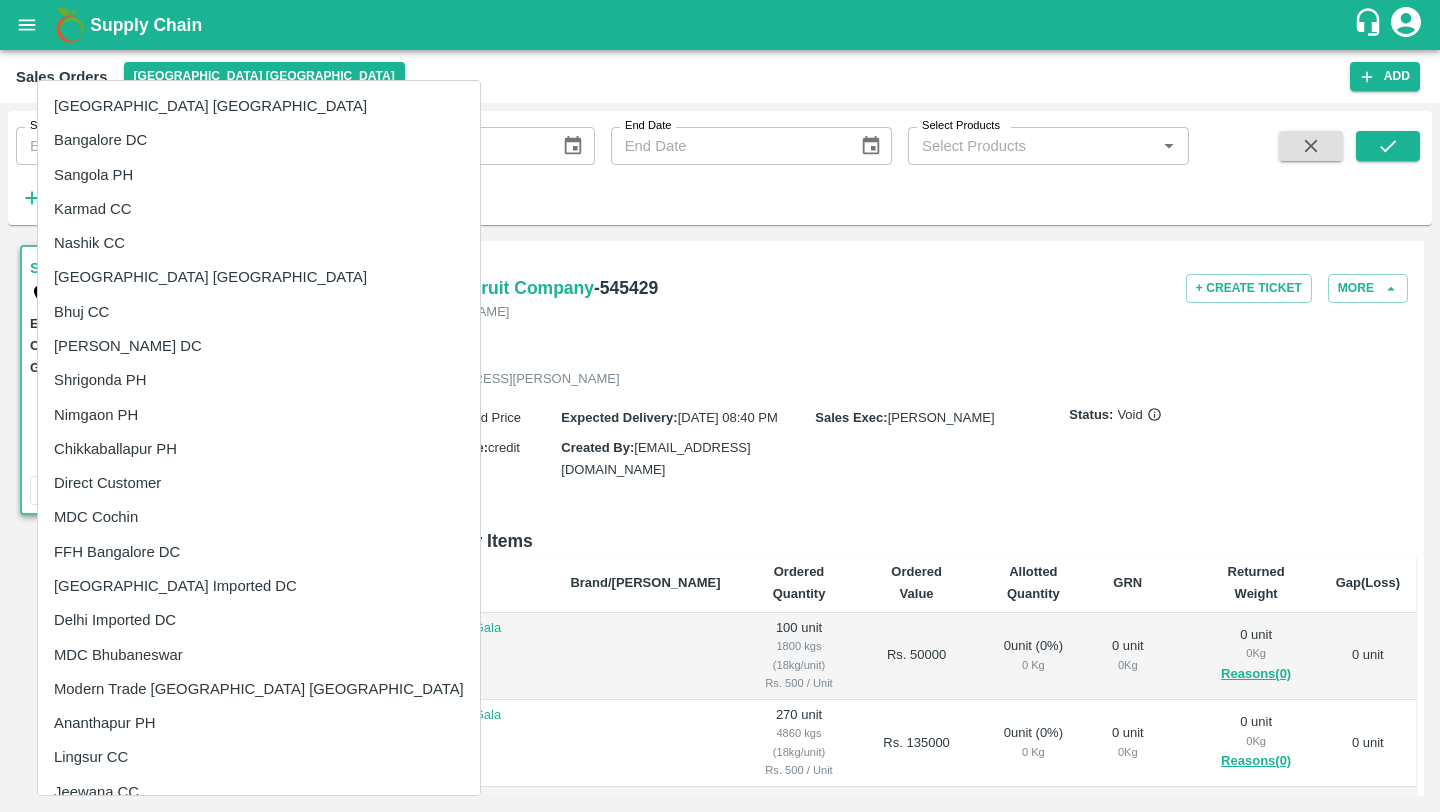 type 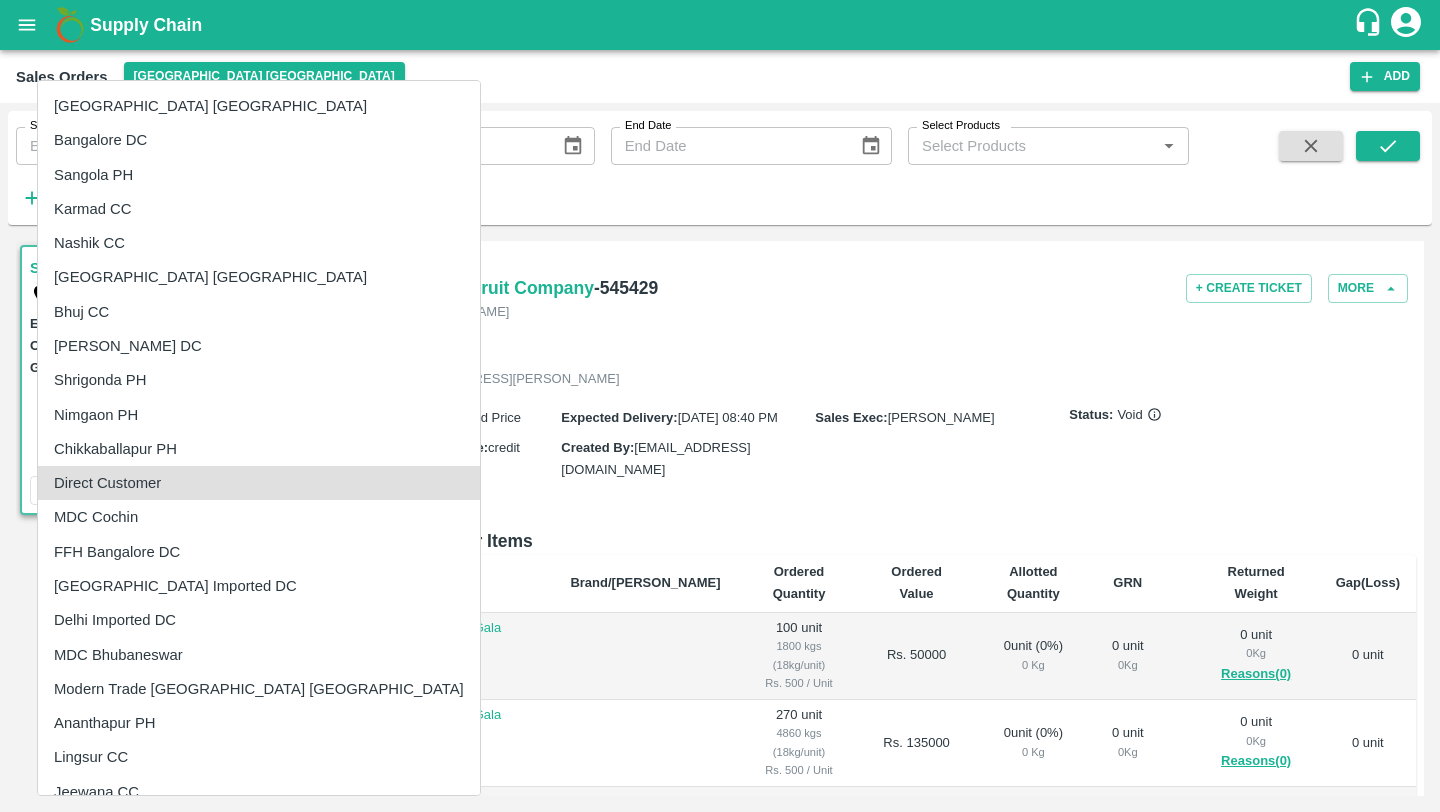 type 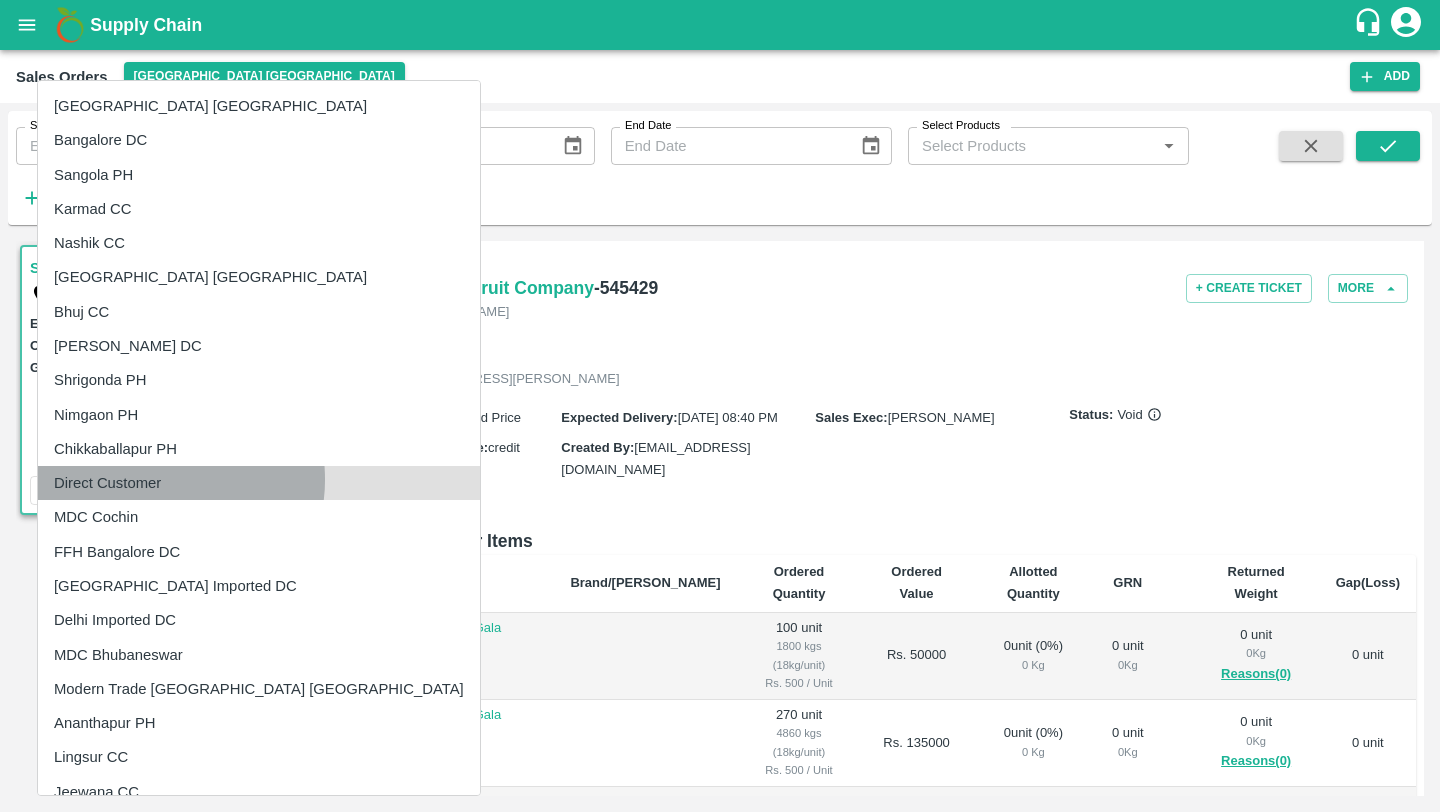 click on "Direct Customer" at bounding box center (259, 483) 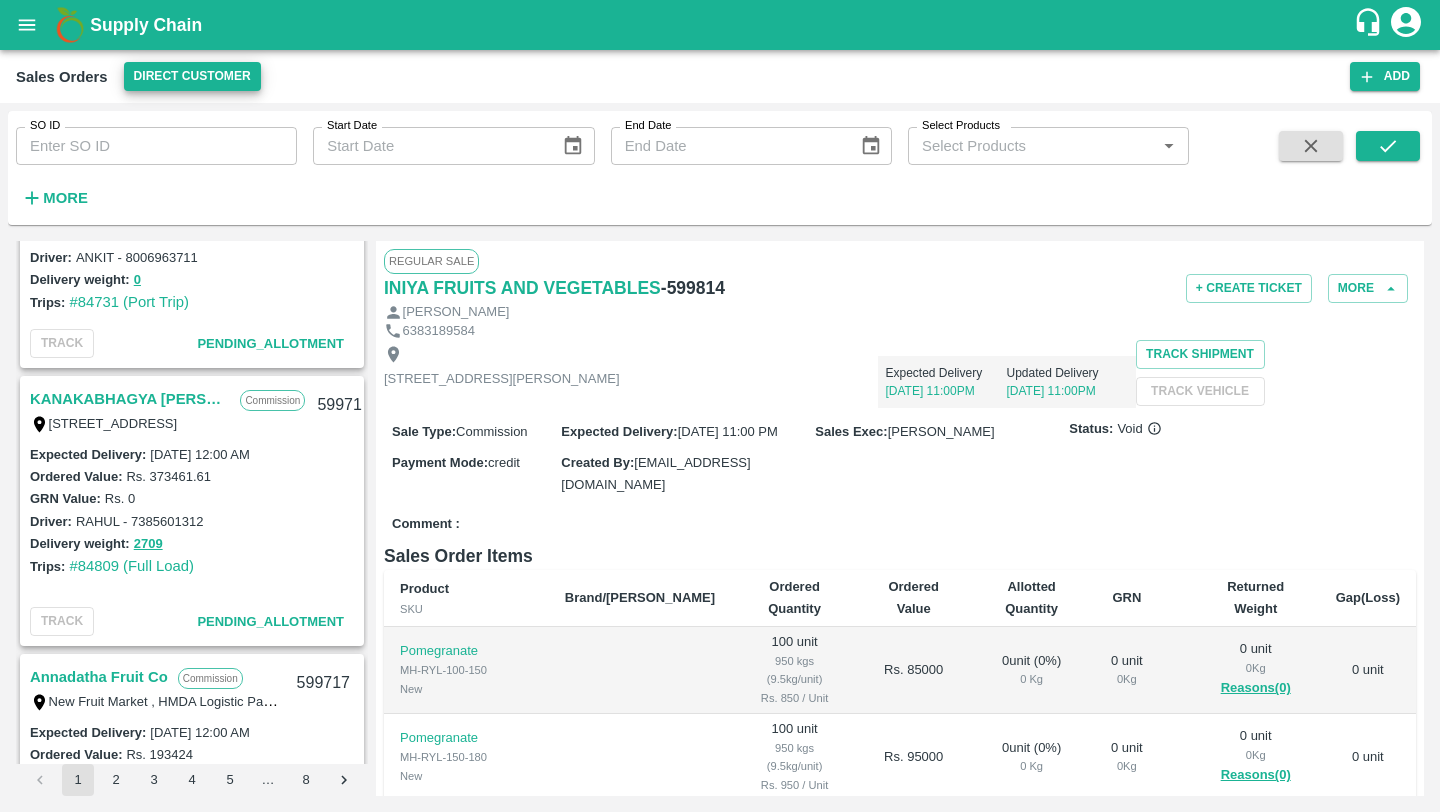 scroll, scrollTop: 1530, scrollLeft: 0, axis: vertical 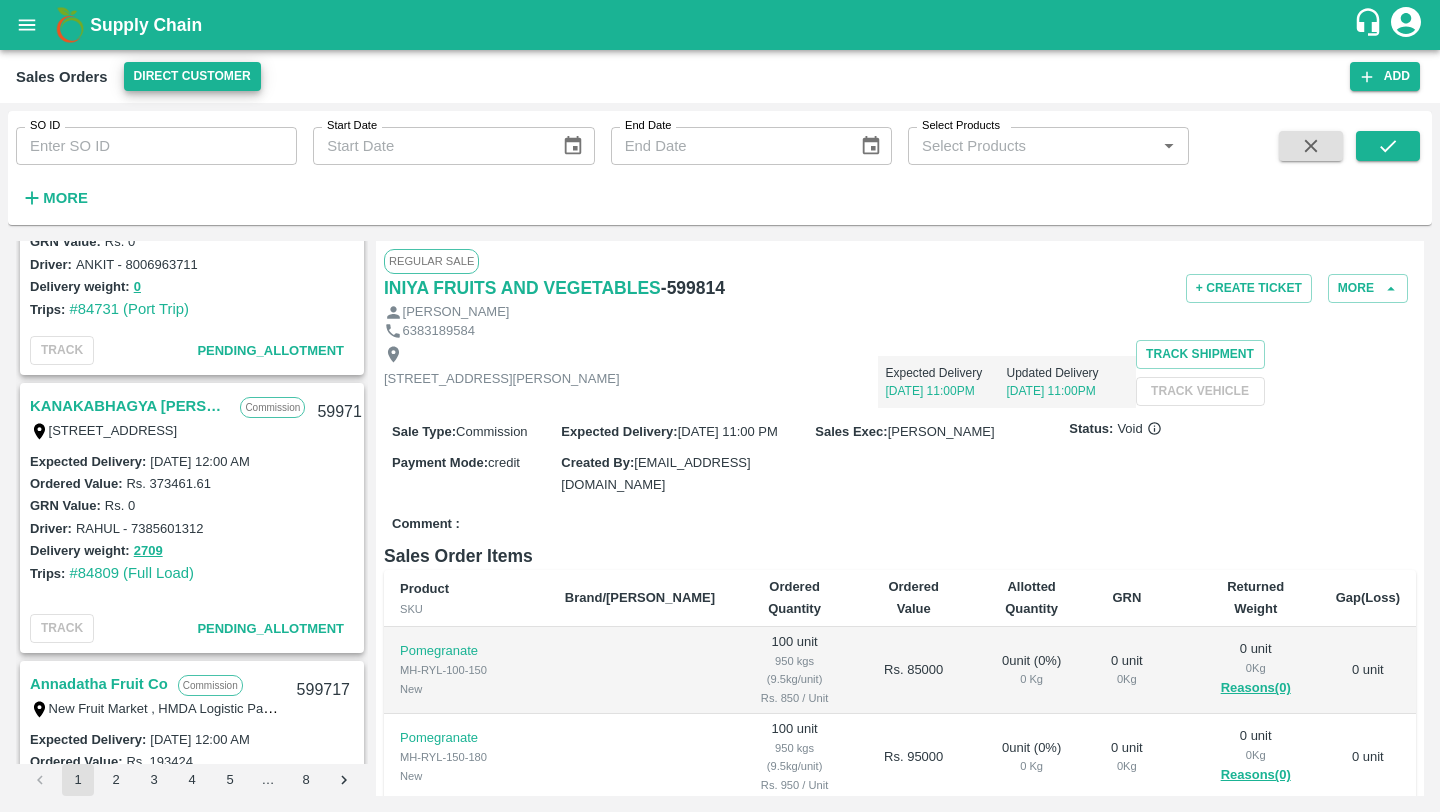 click on "KANAKABHAGYA LAXMI FRUITS" at bounding box center [130, 406] 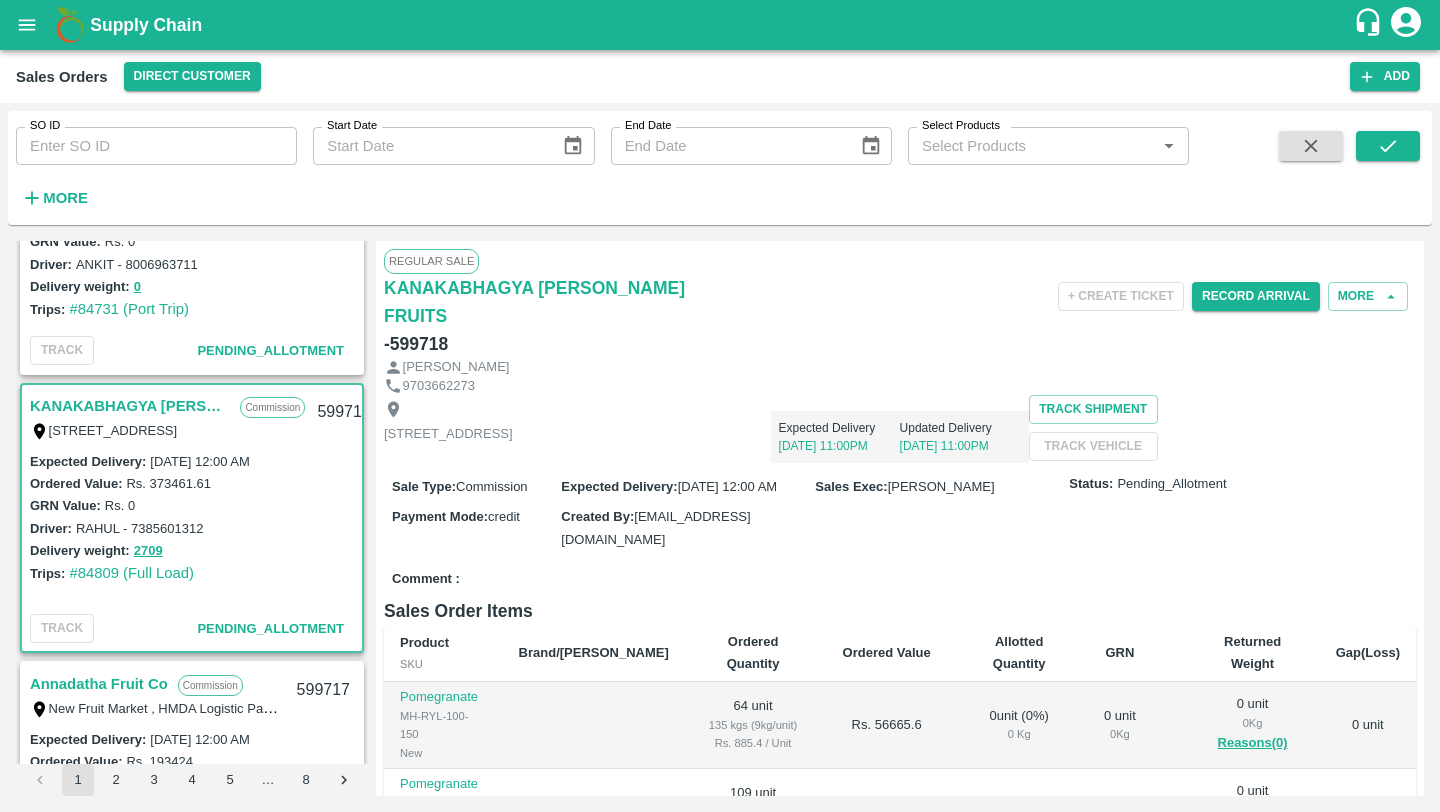 scroll, scrollTop: 199, scrollLeft: 0, axis: vertical 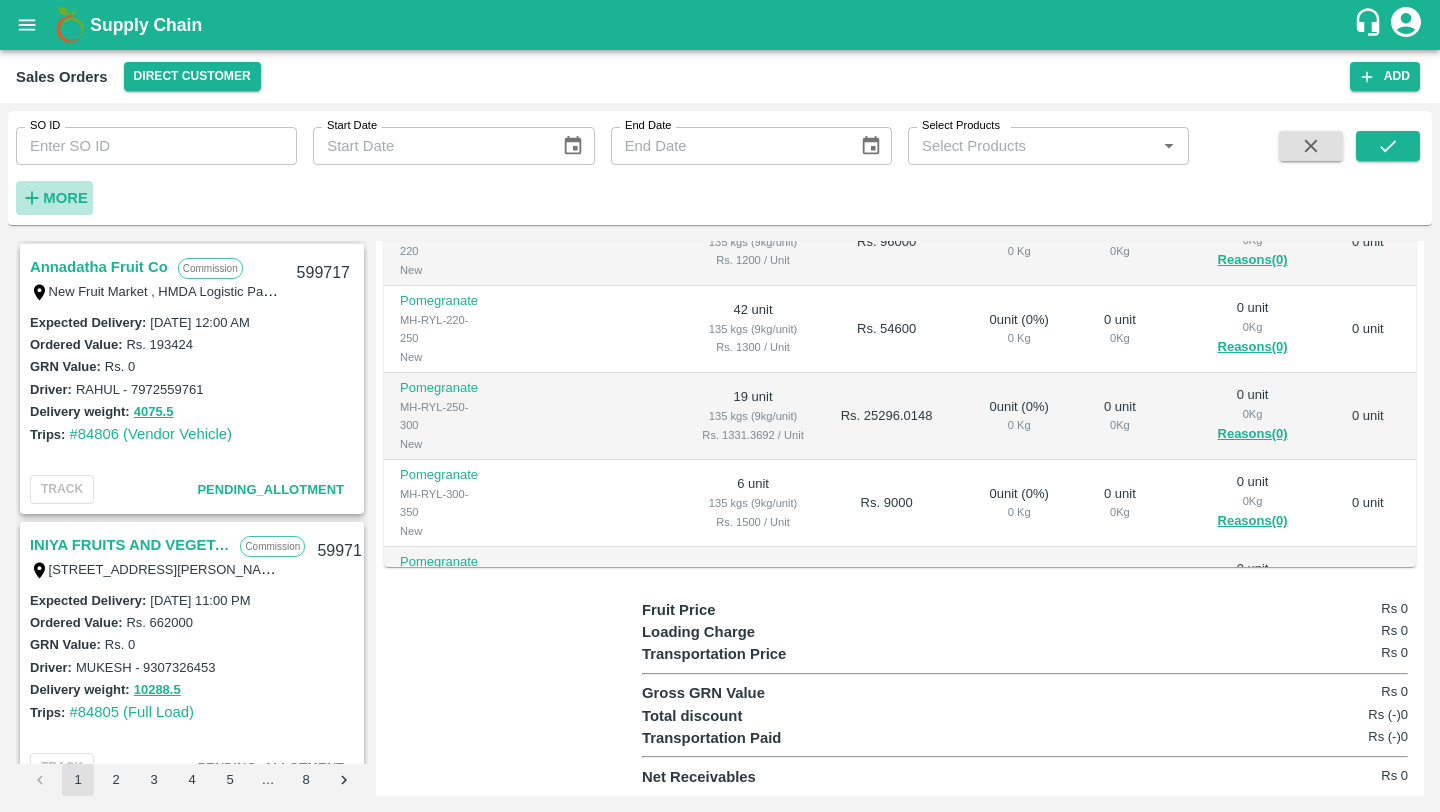 click on "More" at bounding box center [65, 198] 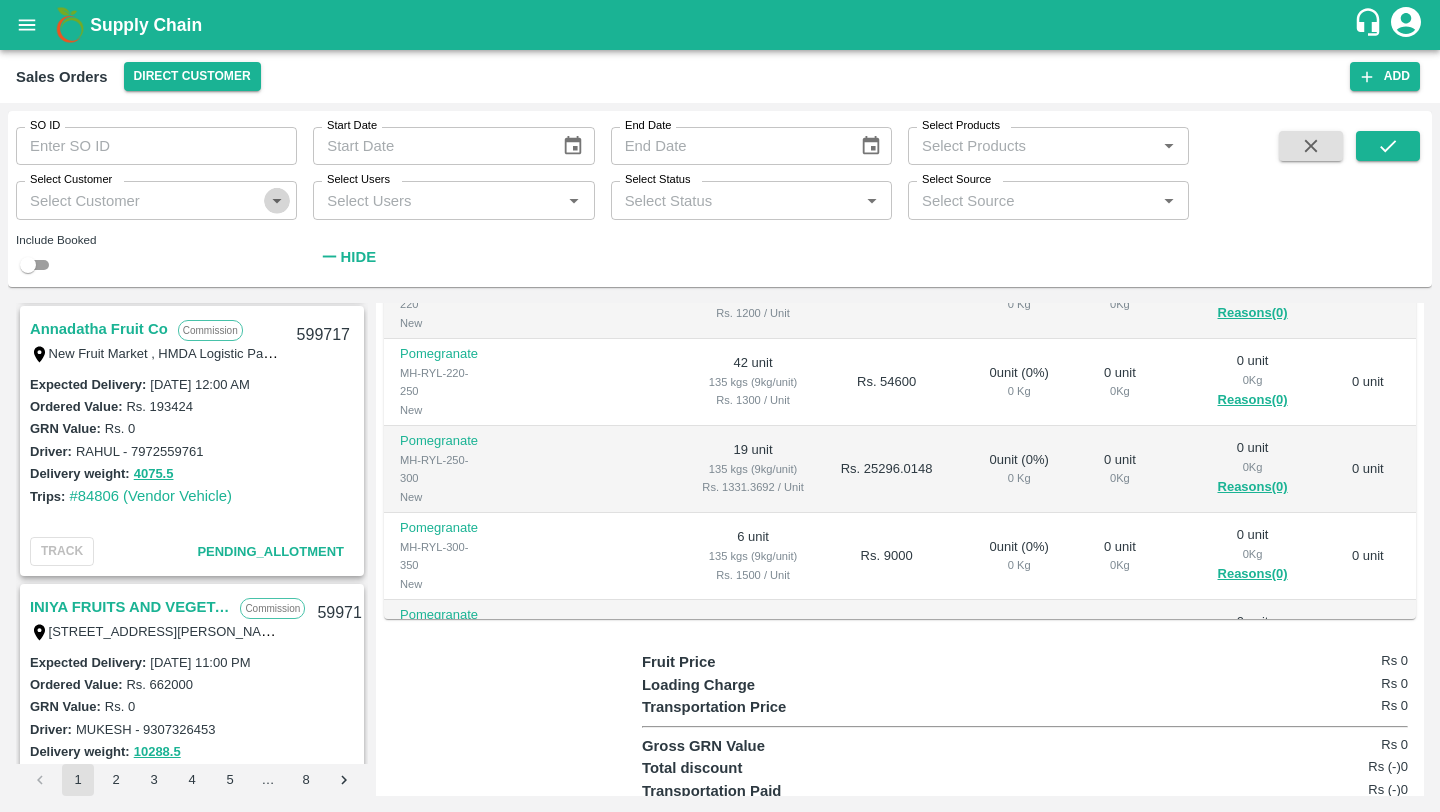 click 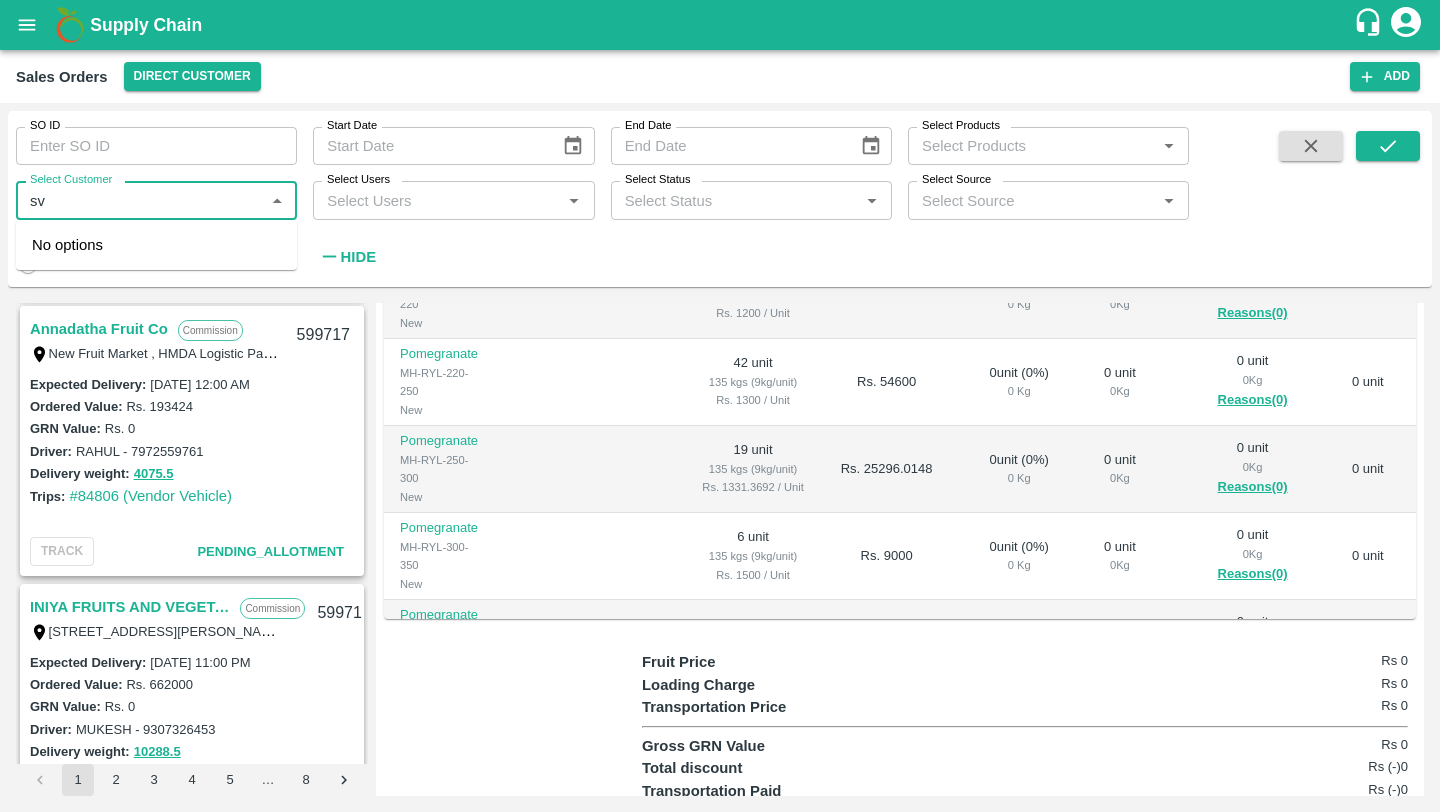 type on "s" 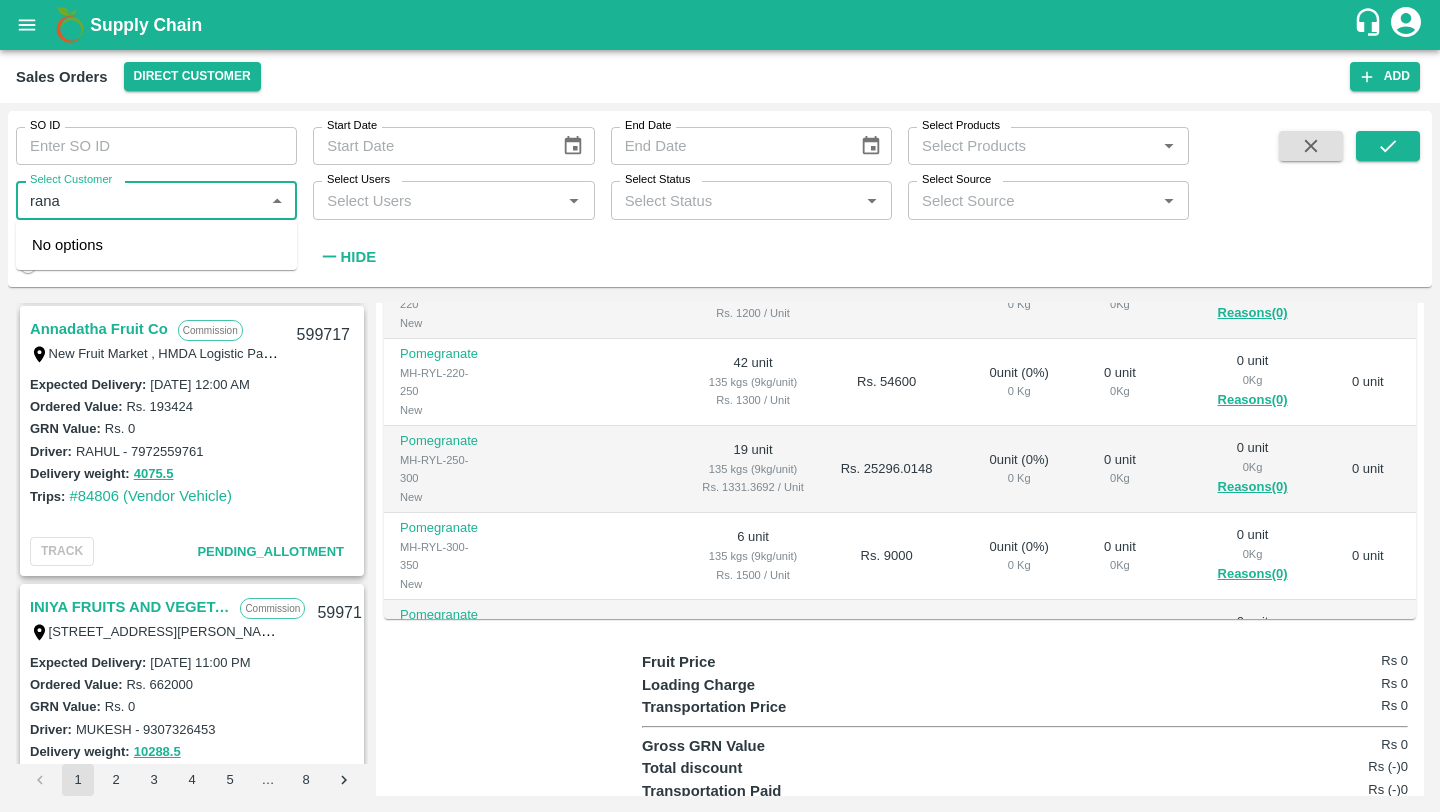 type on "rana" 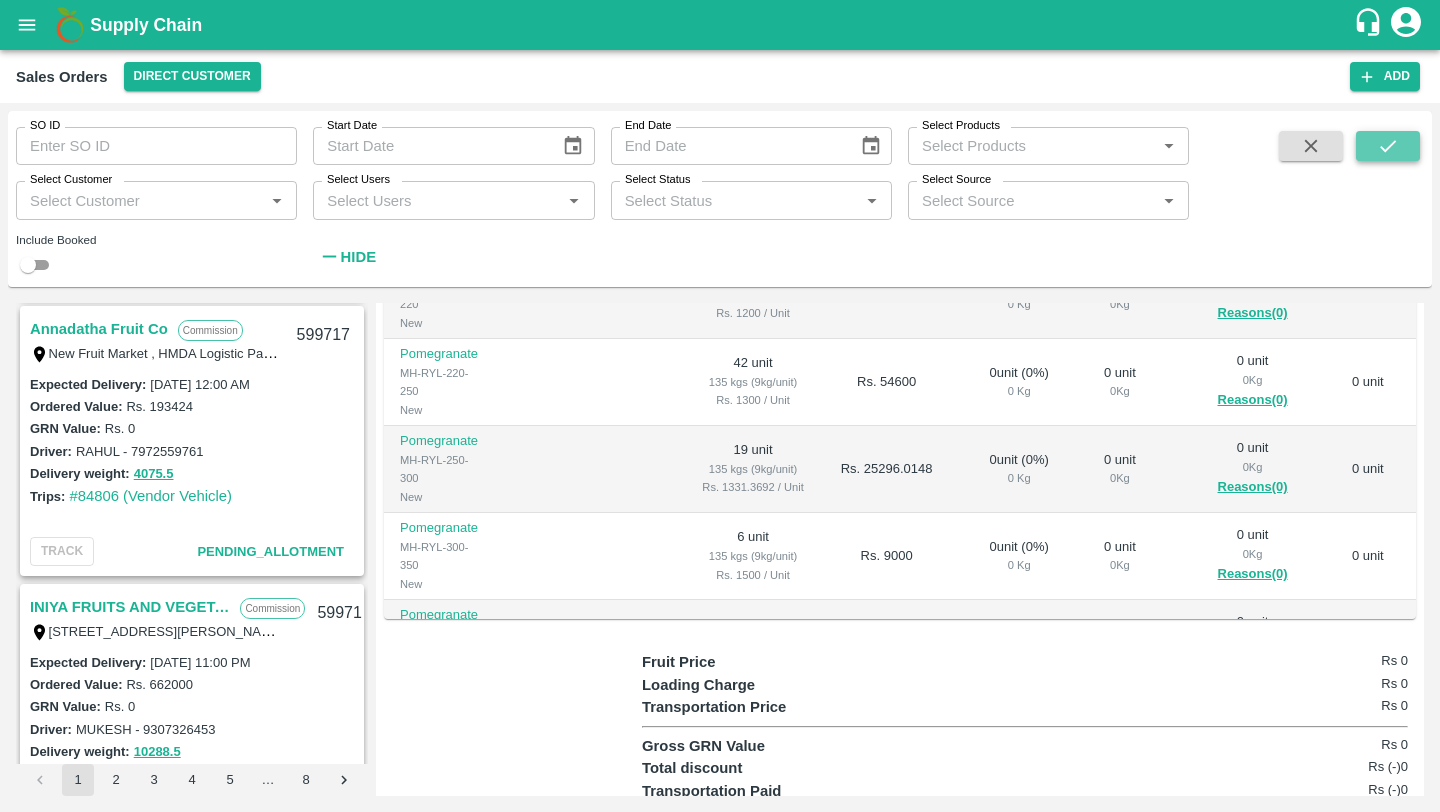 click at bounding box center (1388, 146) 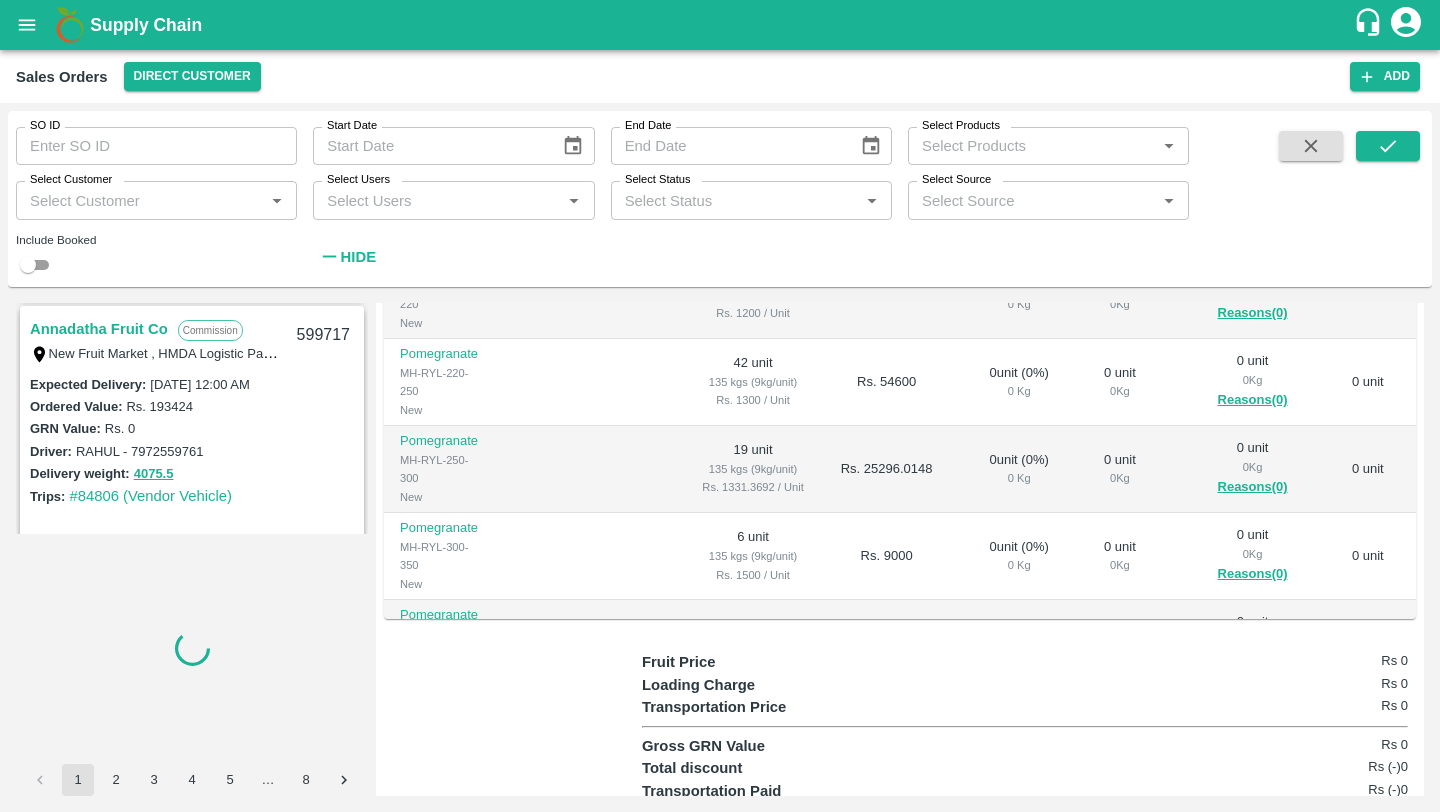 click on "Include Booked" at bounding box center [148, 249] 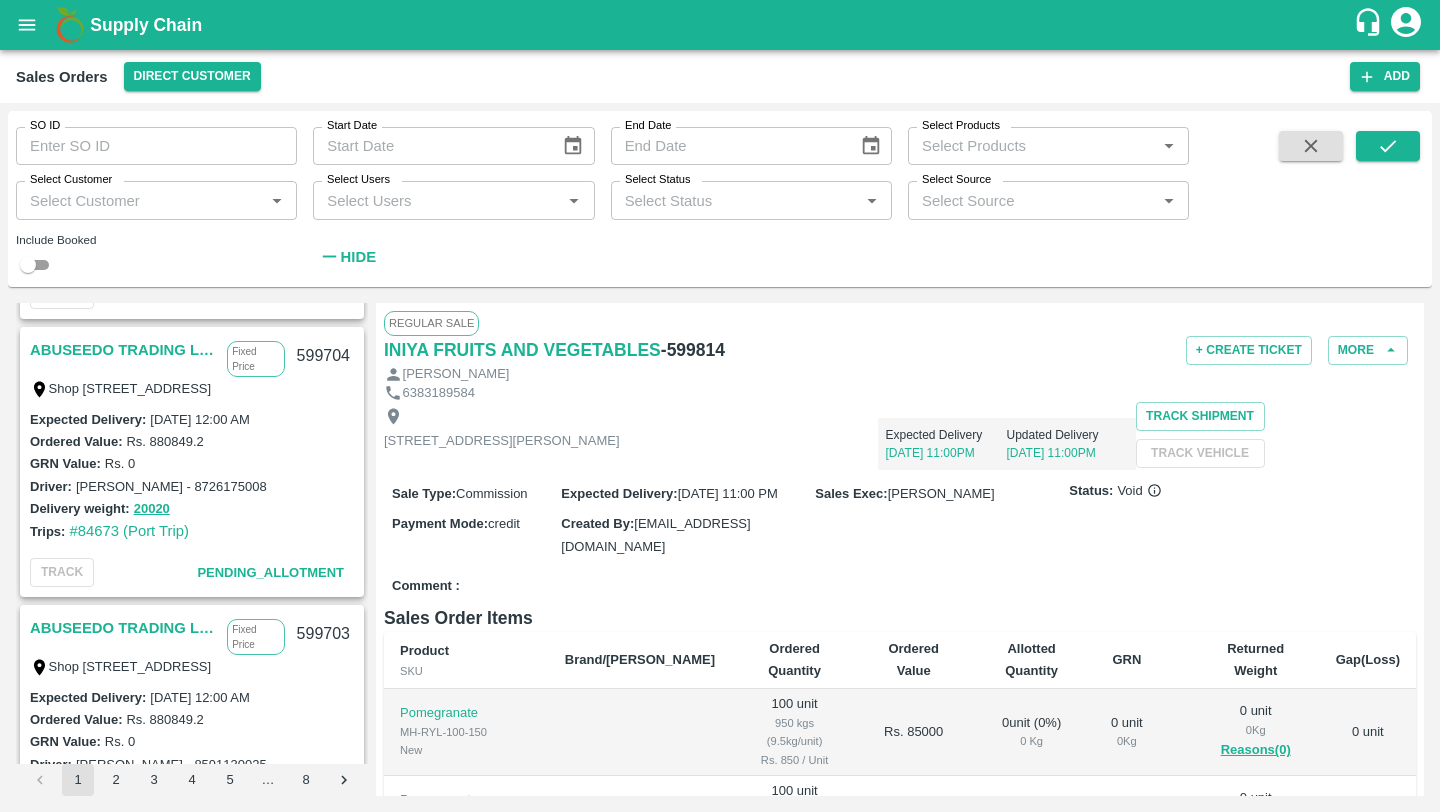 scroll, scrollTop: 4146, scrollLeft: 0, axis: vertical 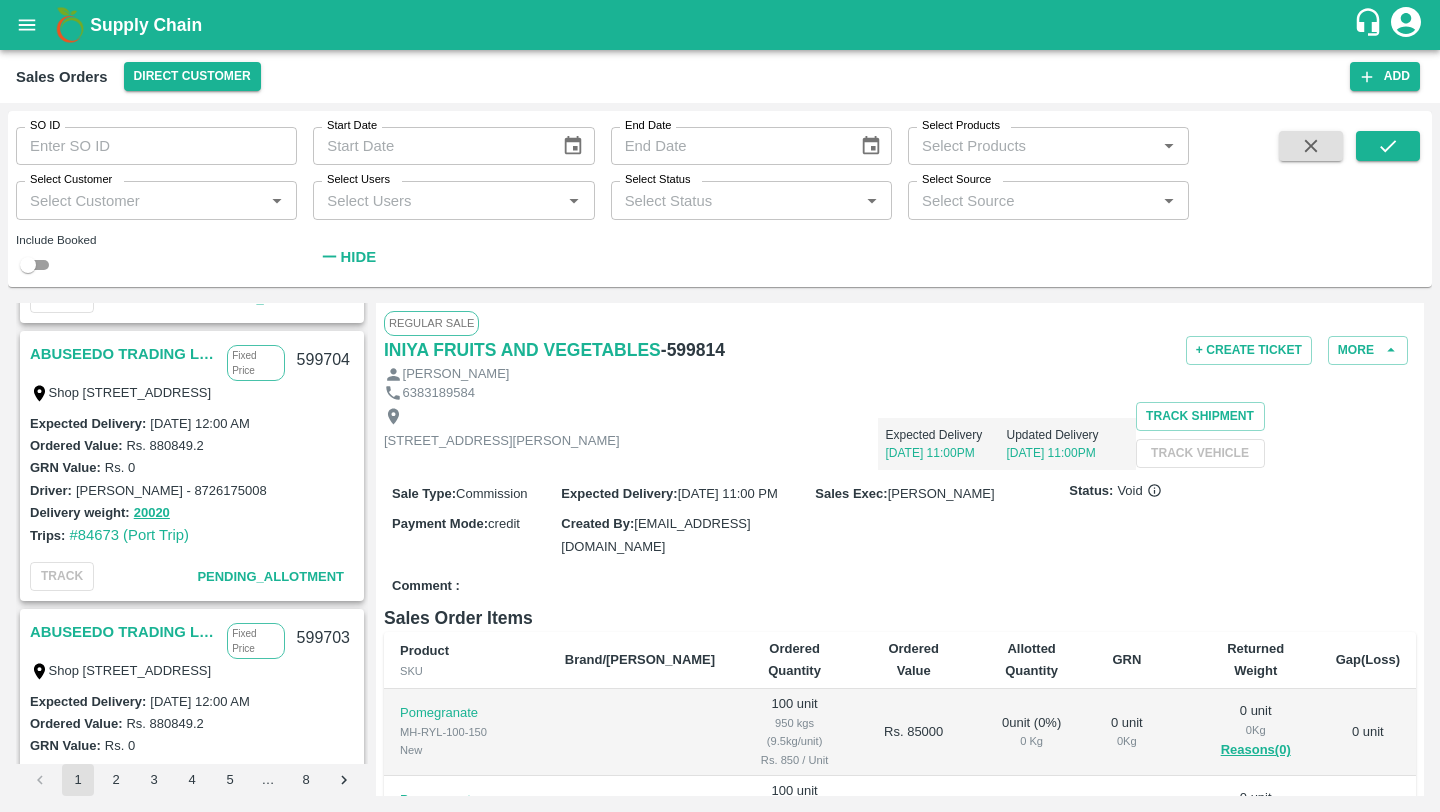 click on "ABUSEEDO TRADING L.L.C" at bounding box center [123, 354] 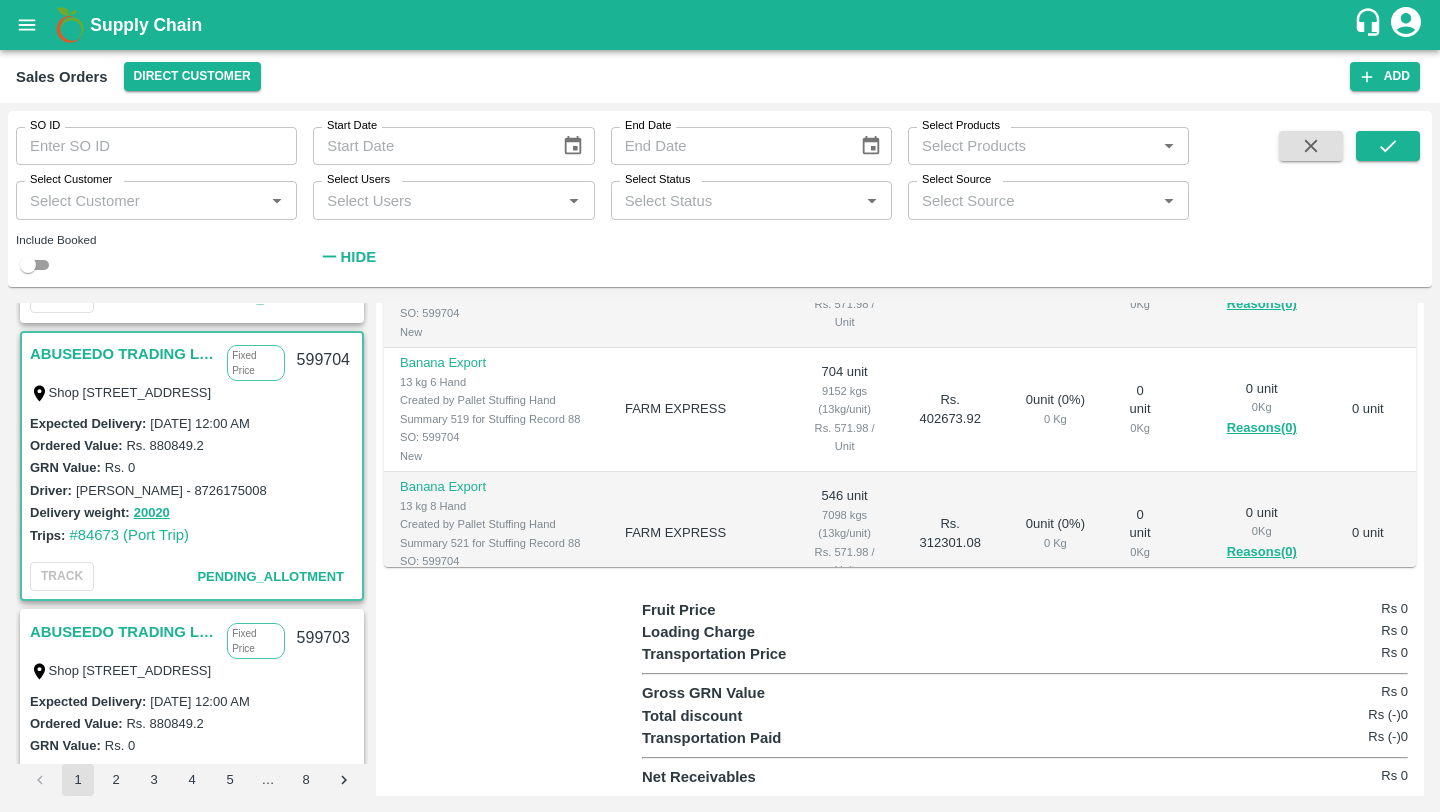 scroll, scrollTop: 529, scrollLeft: 0, axis: vertical 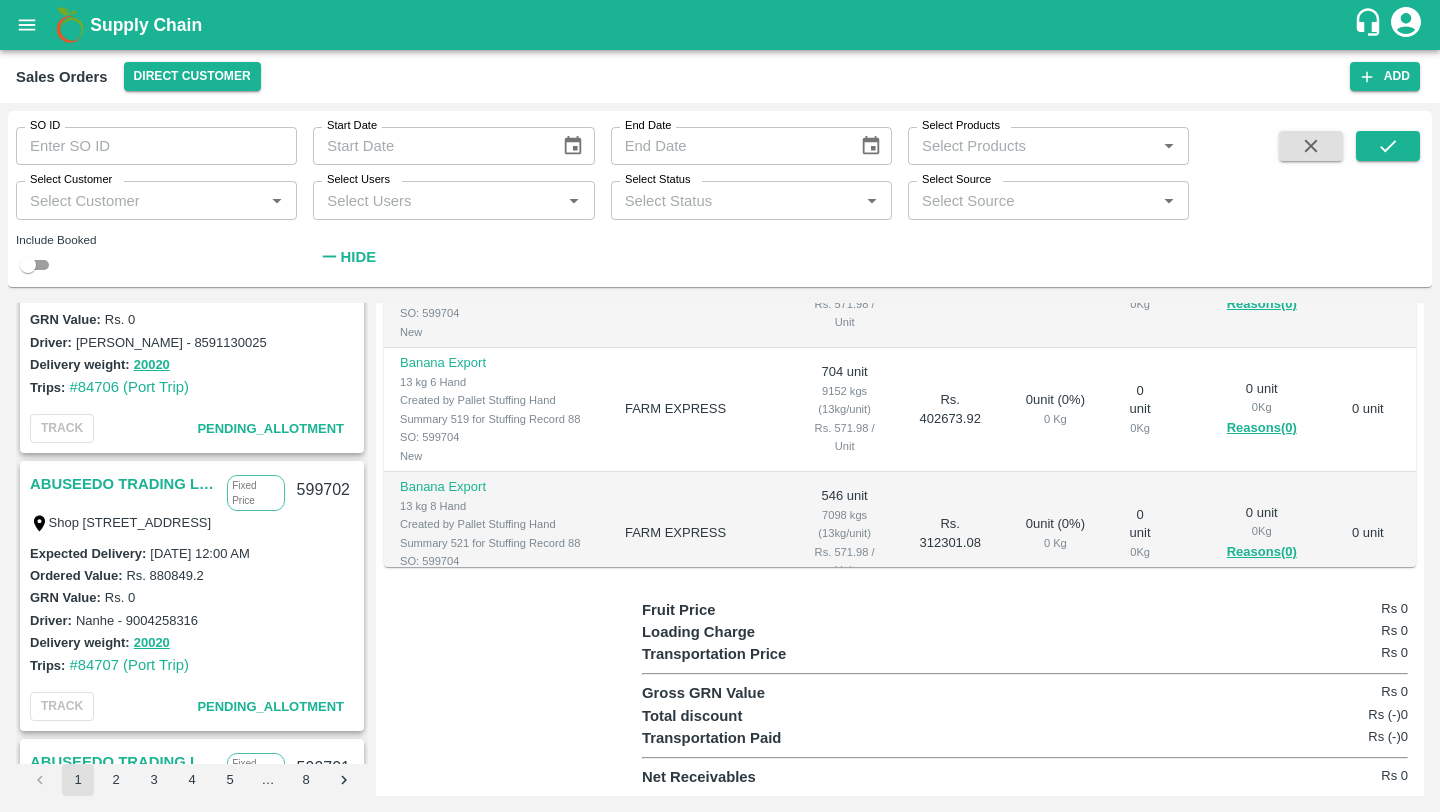 click 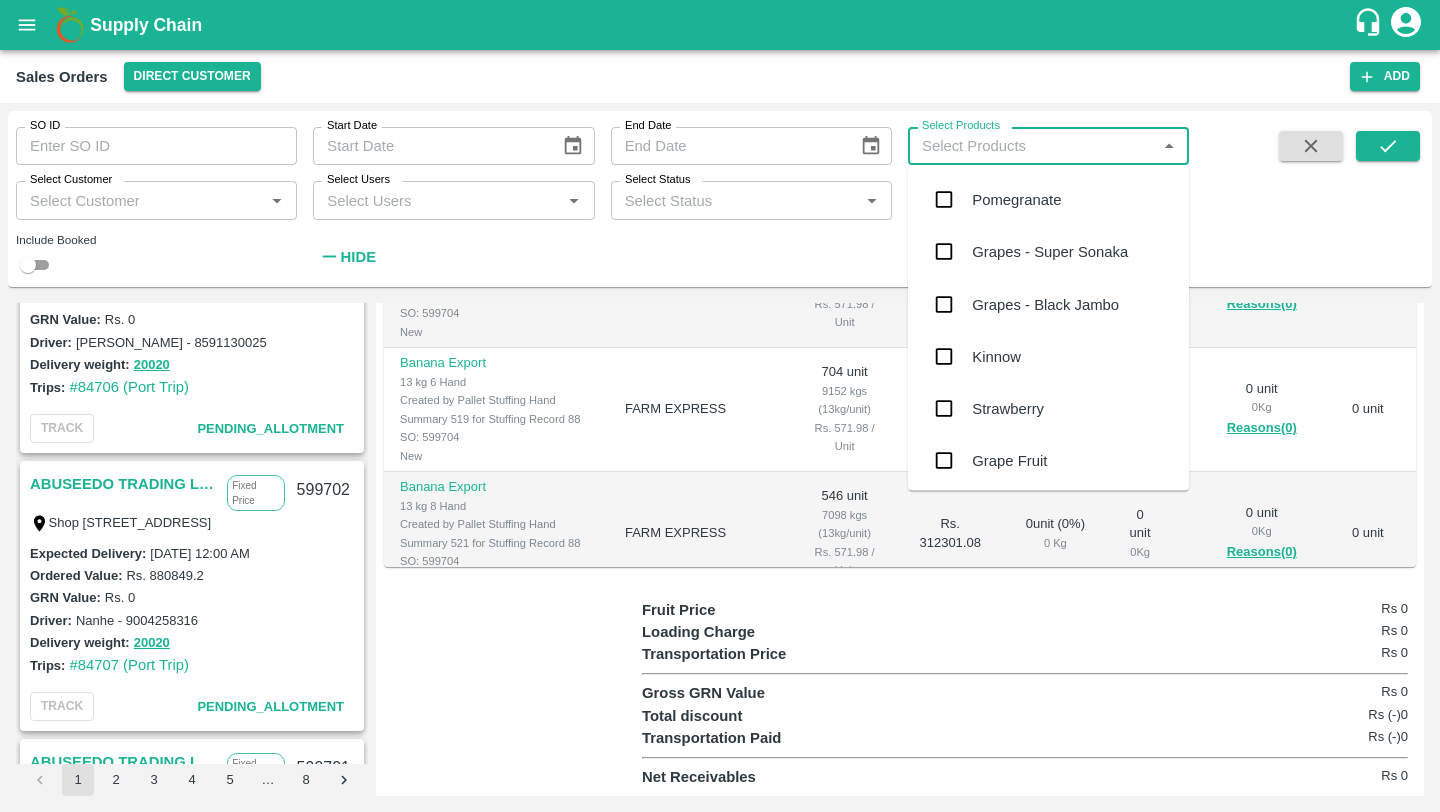 click on "Pomegranate" at bounding box center (1016, 200) 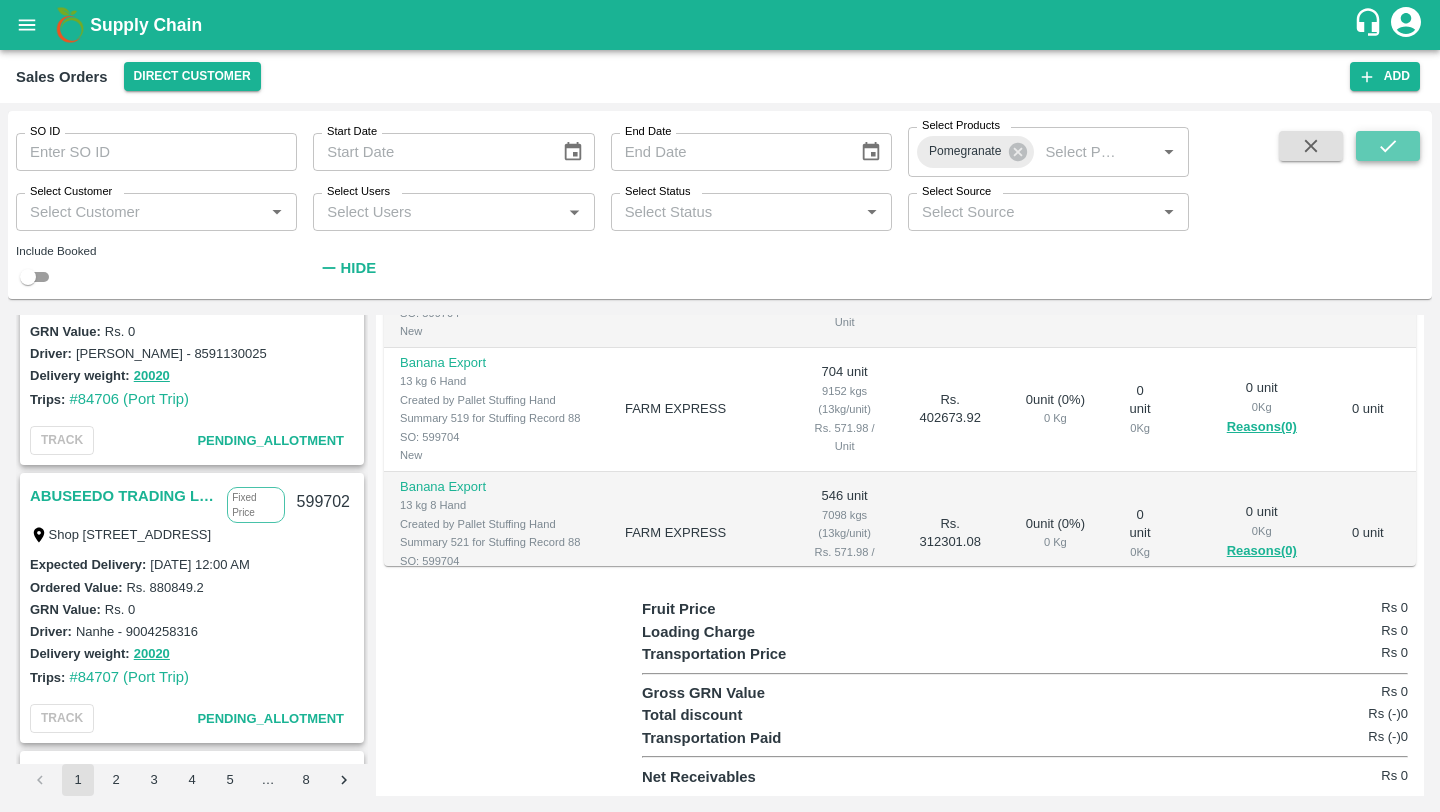click 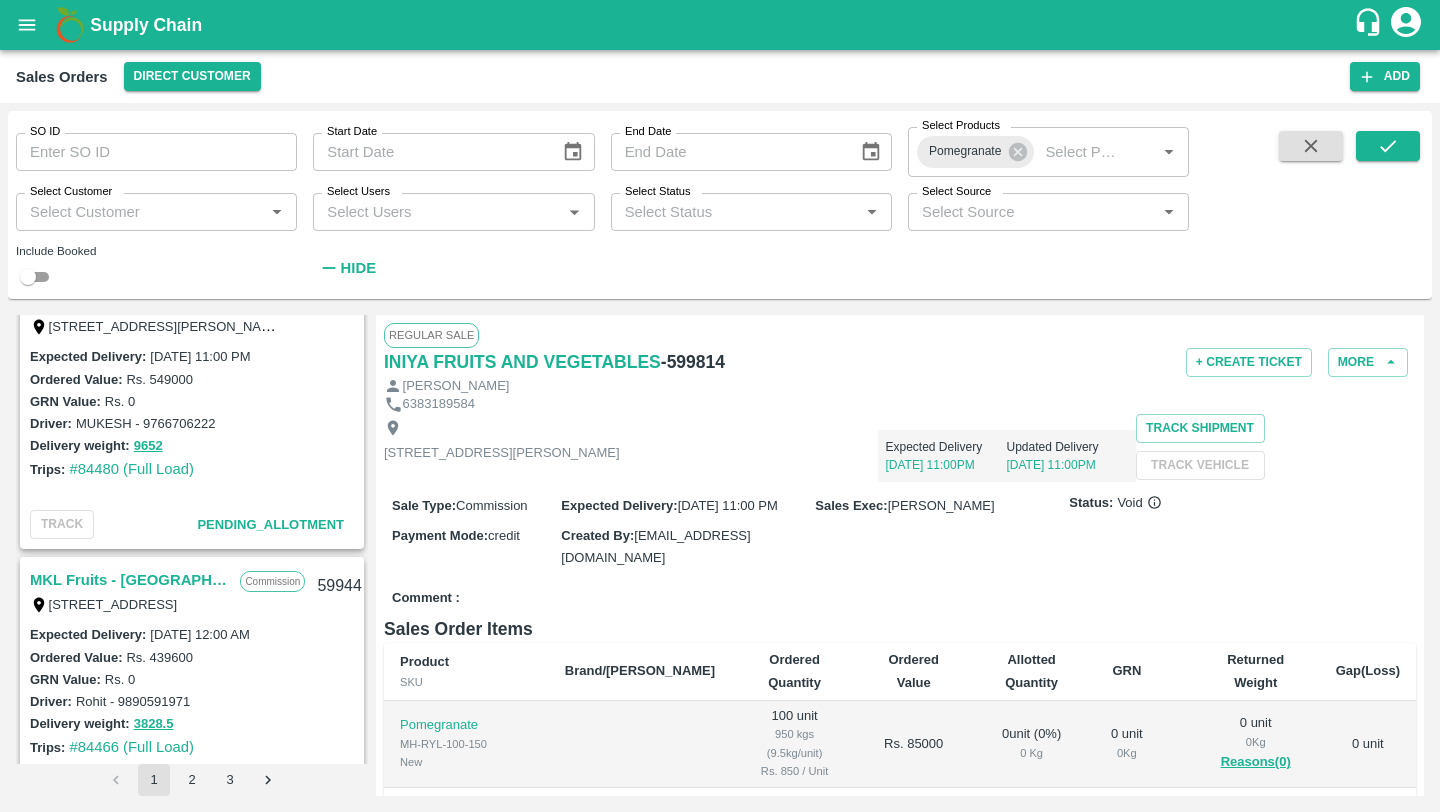 scroll, scrollTop: 4420, scrollLeft: 0, axis: vertical 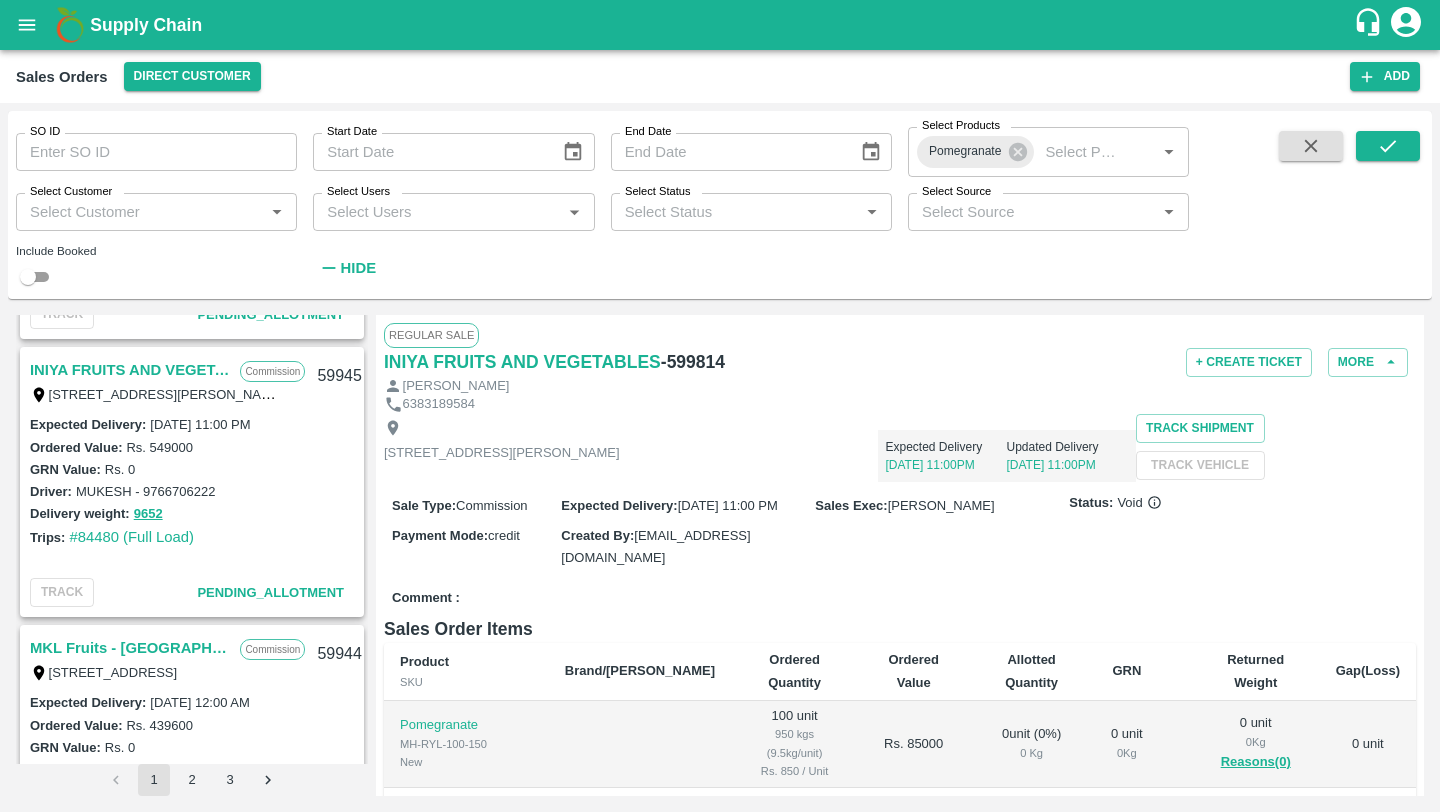 click on "Select Customer" at bounding box center (140, 212) 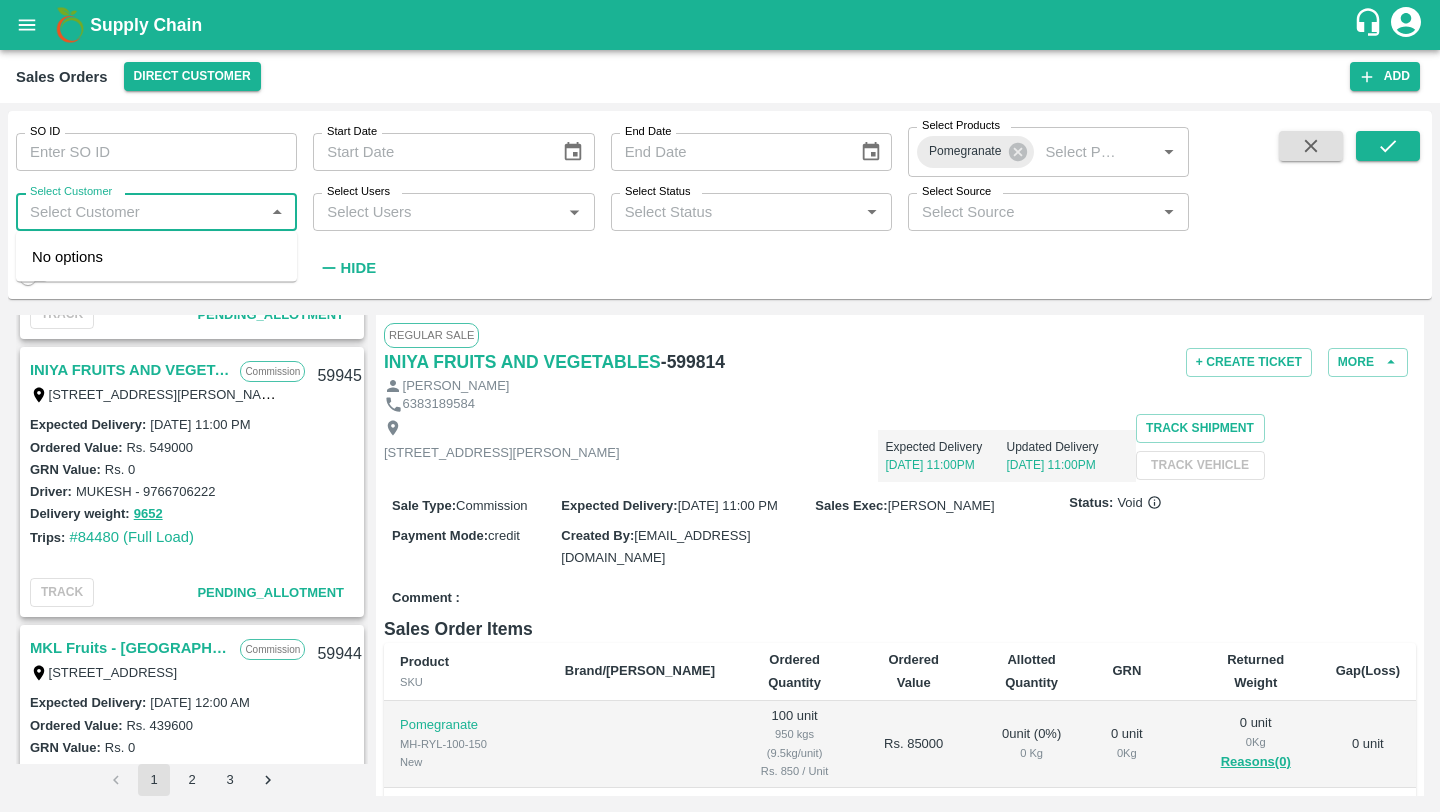 click on "Select Users" at bounding box center (437, 212) 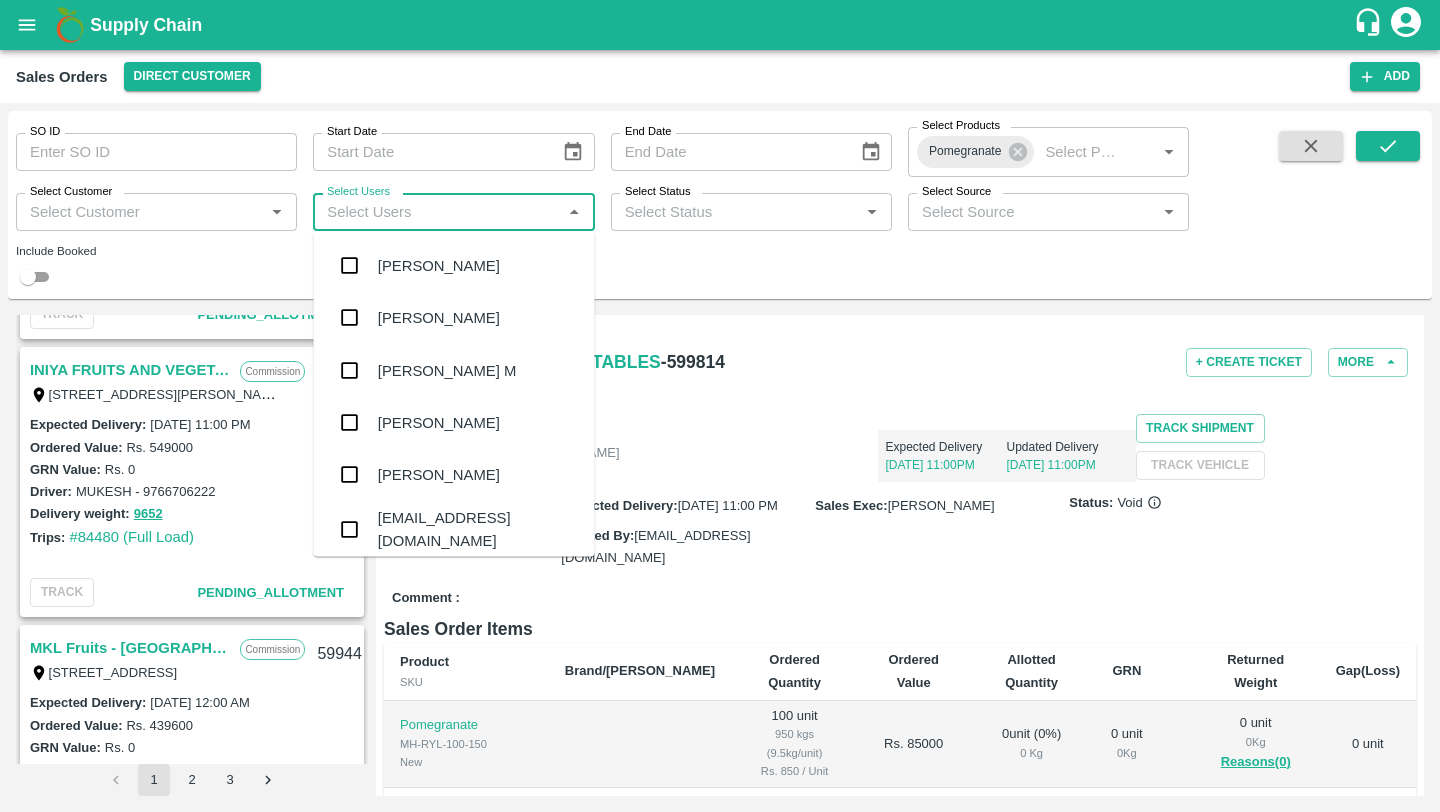 click on "Select Status" at bounding box center [735, 212] 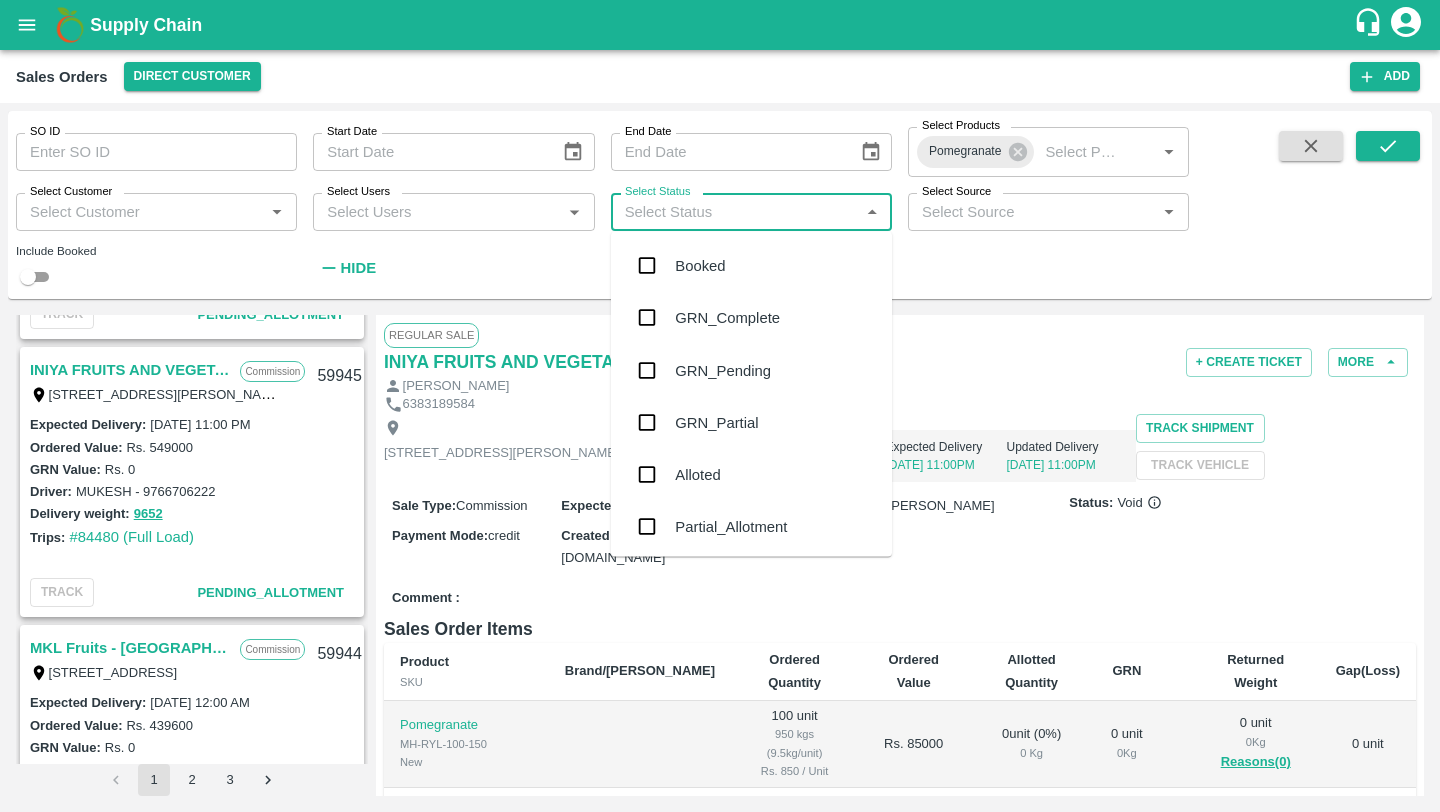 click on "Select Customer   *" at bounding box center [156, 212] 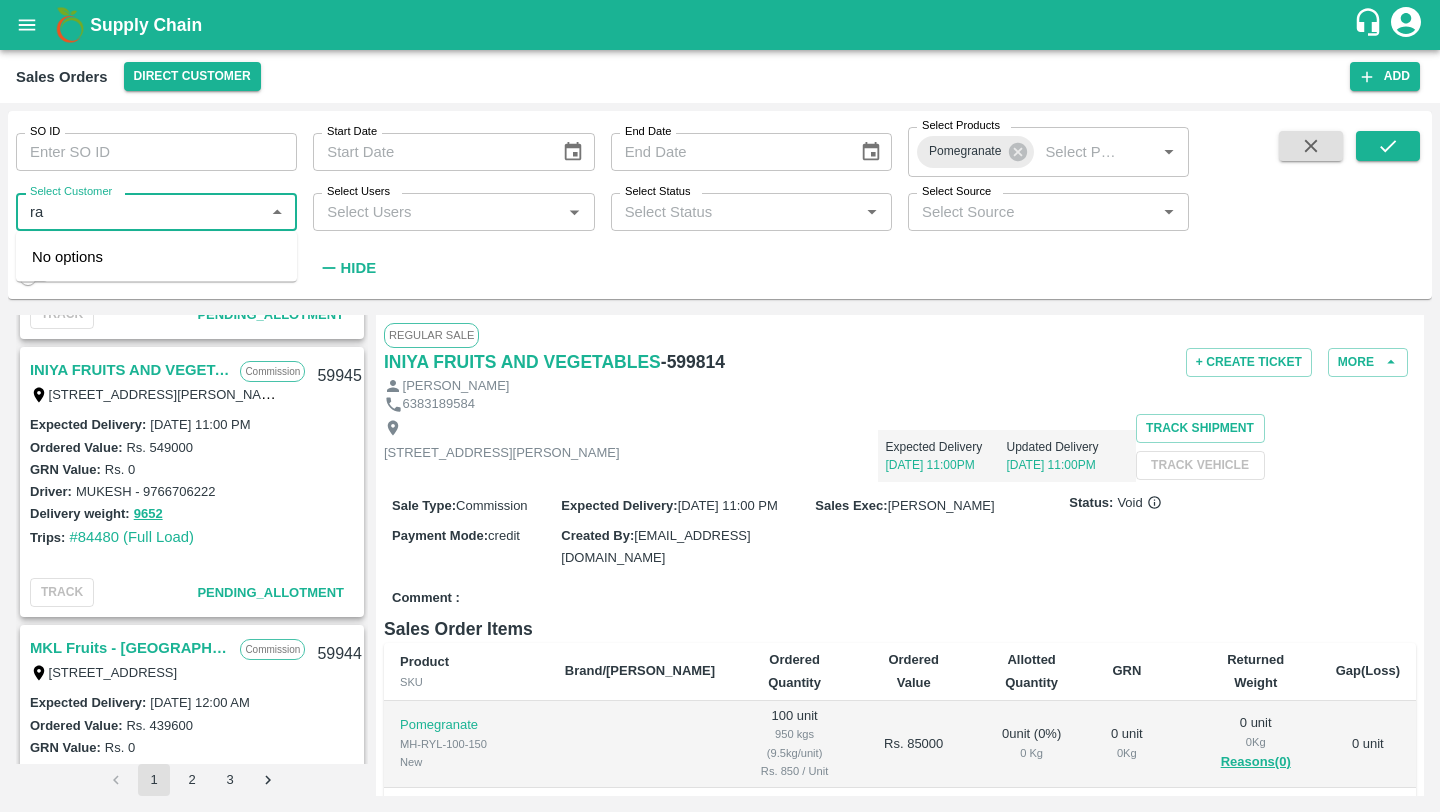 type on "r" 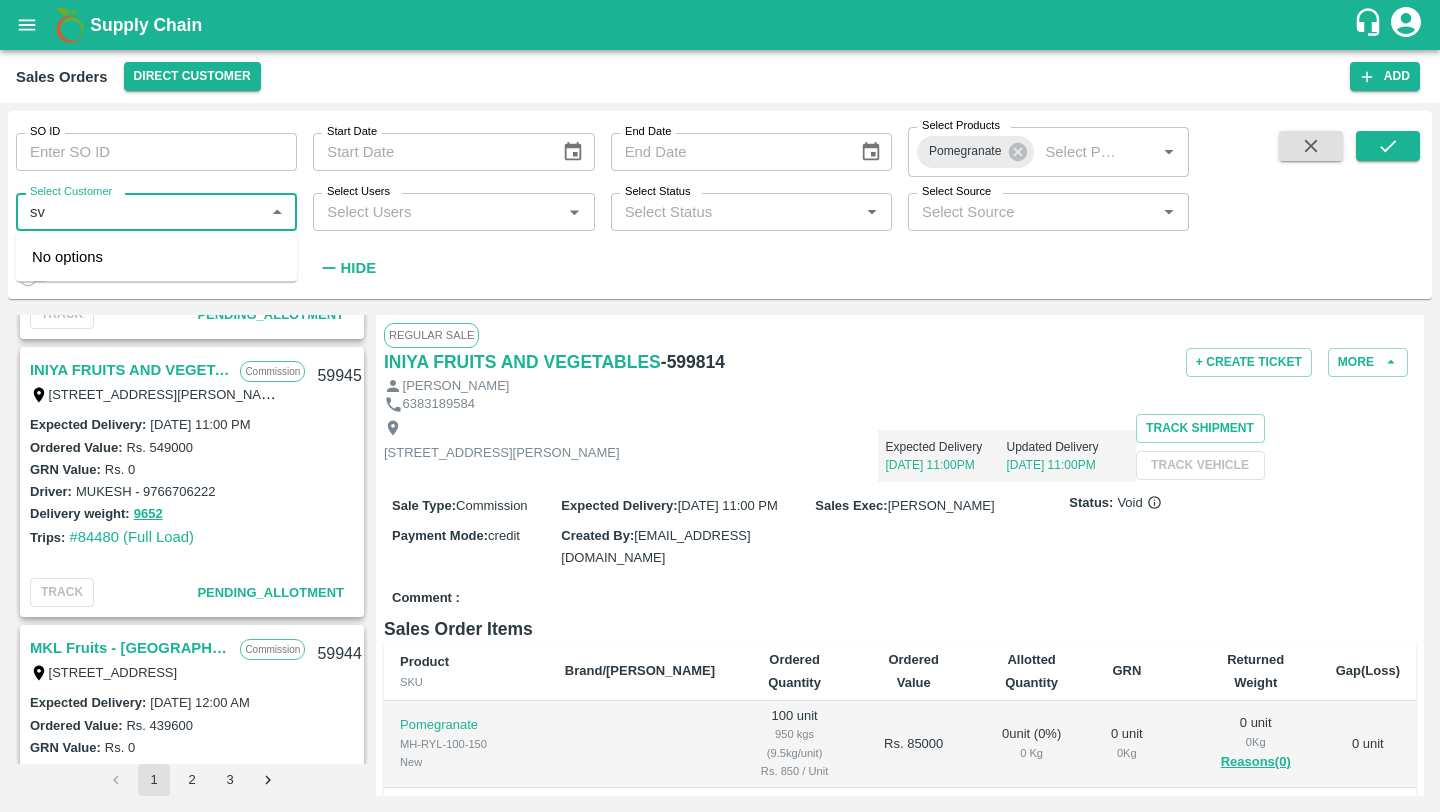 type on "s" 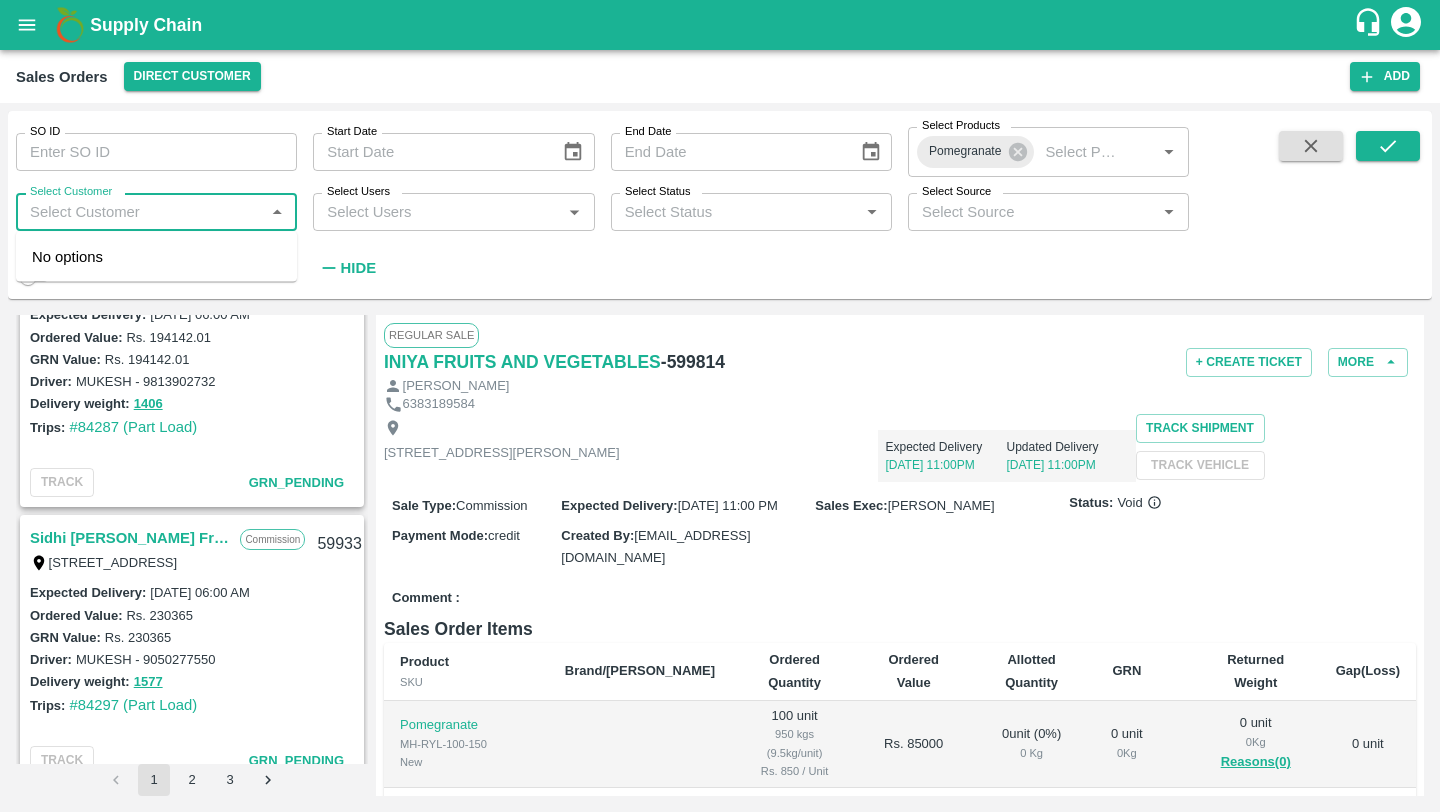 scroll, scrollTop: 6501, scrollLeft: 0, axis: vertical 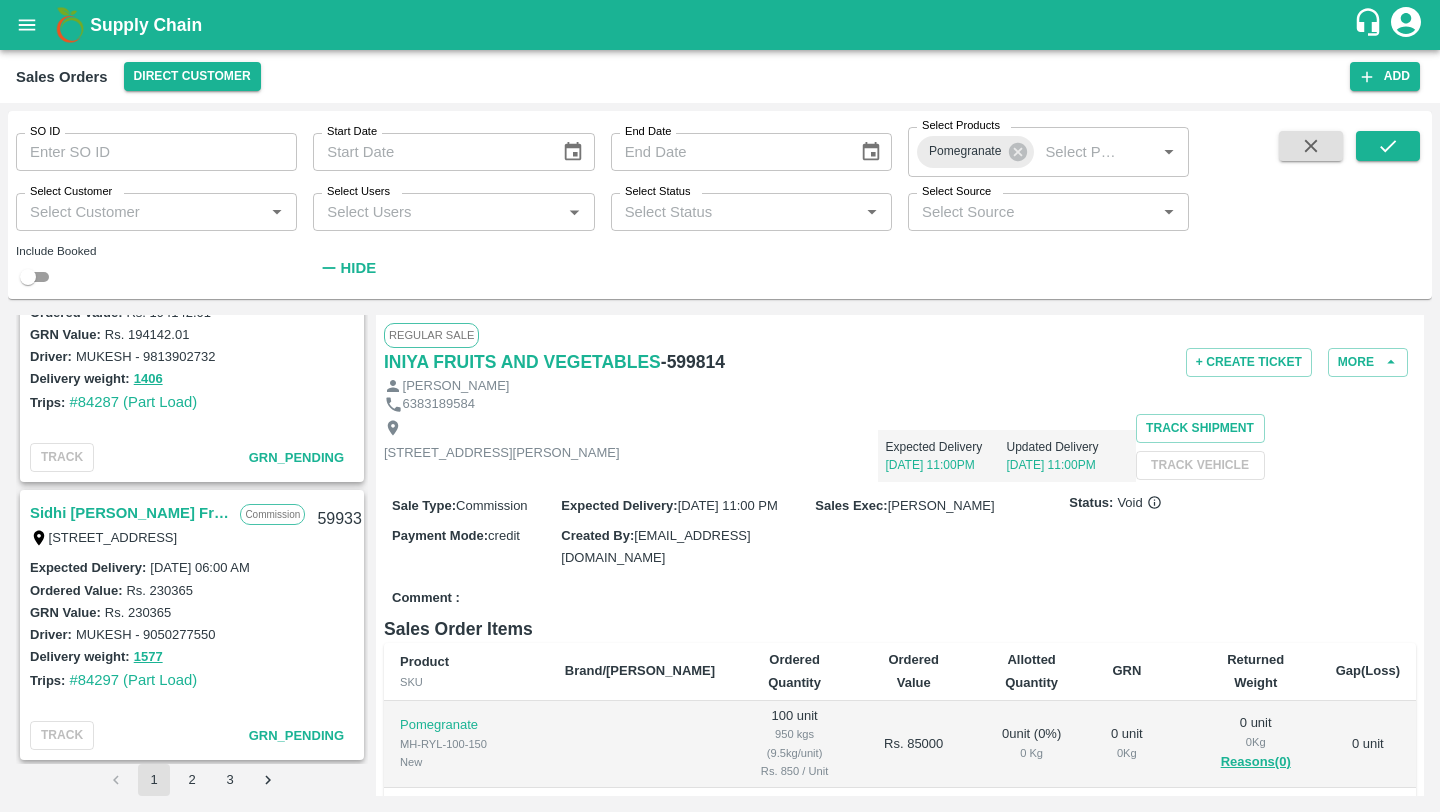 click on "Sidhi Vinayak Fruits" at bounding box center [130, 513] 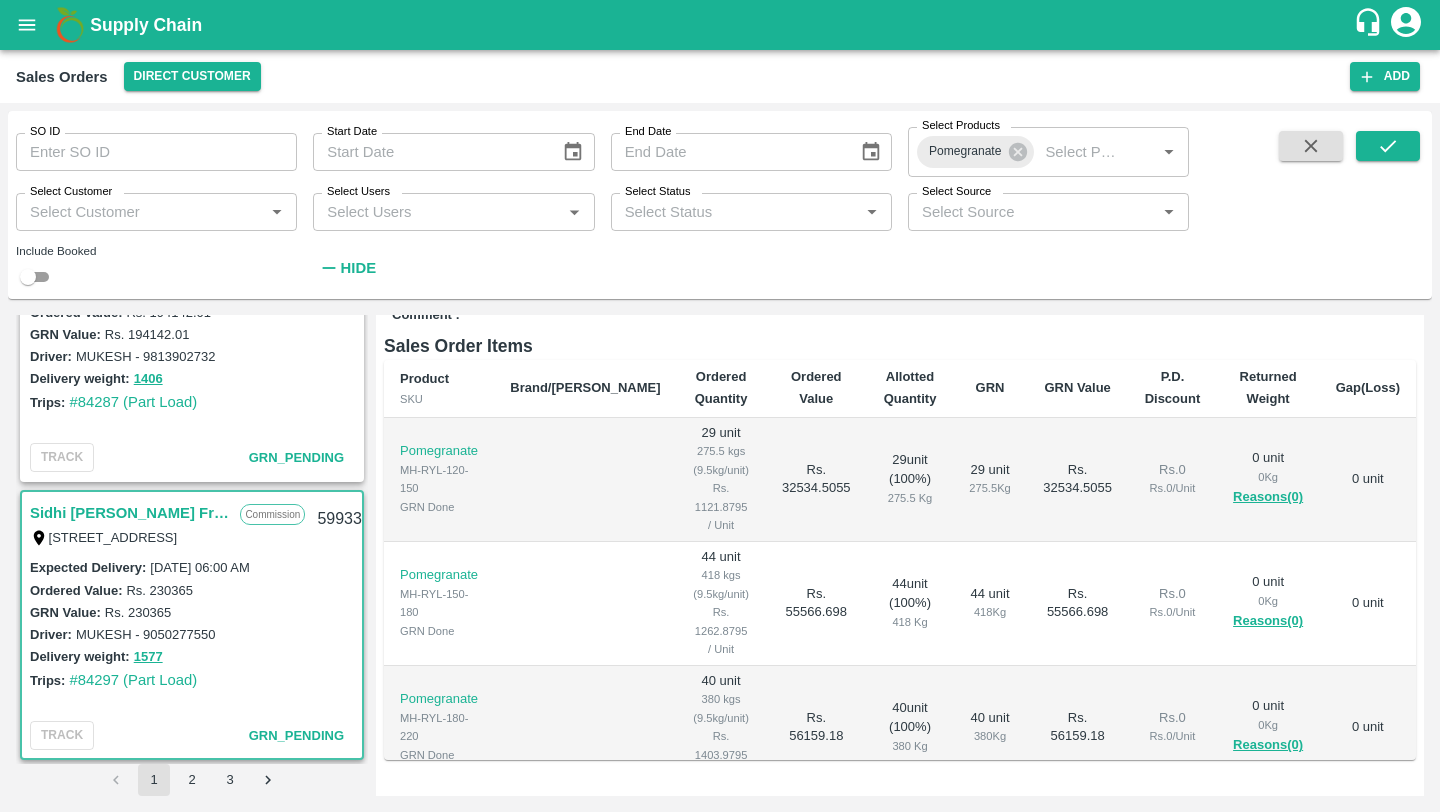 scroll, scrollTop: 548, scrollLeft: 0, axis: vertical 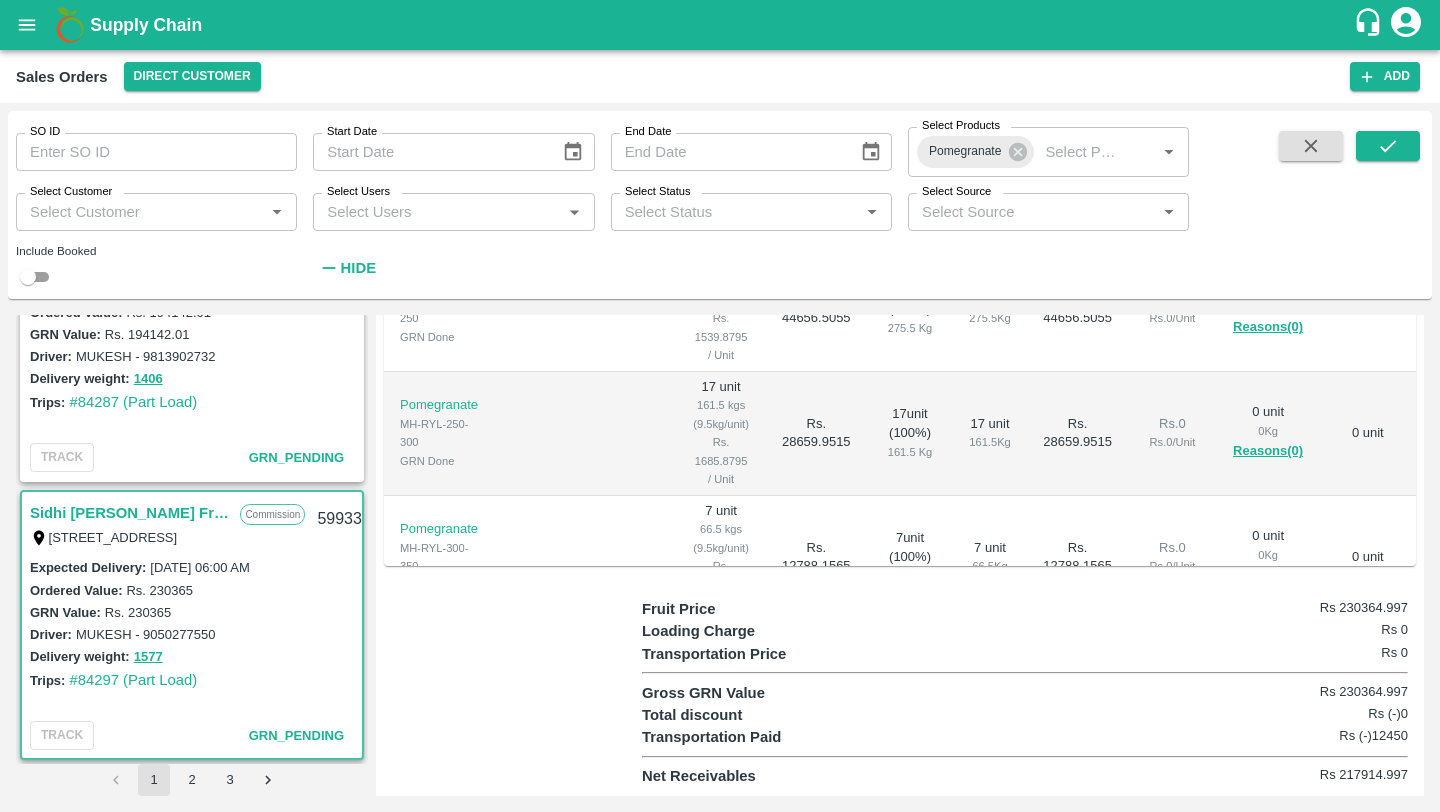 click on "Select Customer   *" at bounding box center (156, 212) 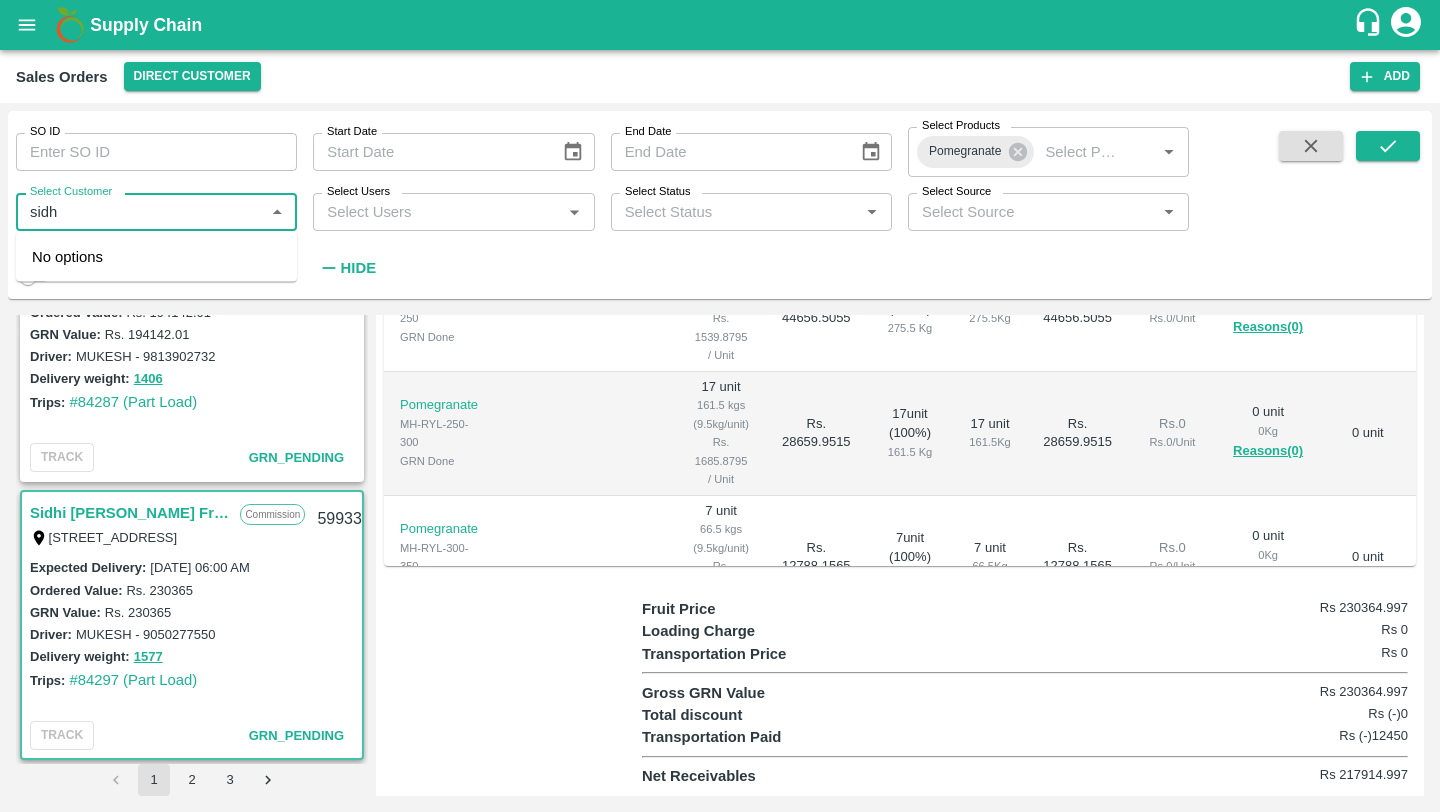 type on "sidhi" 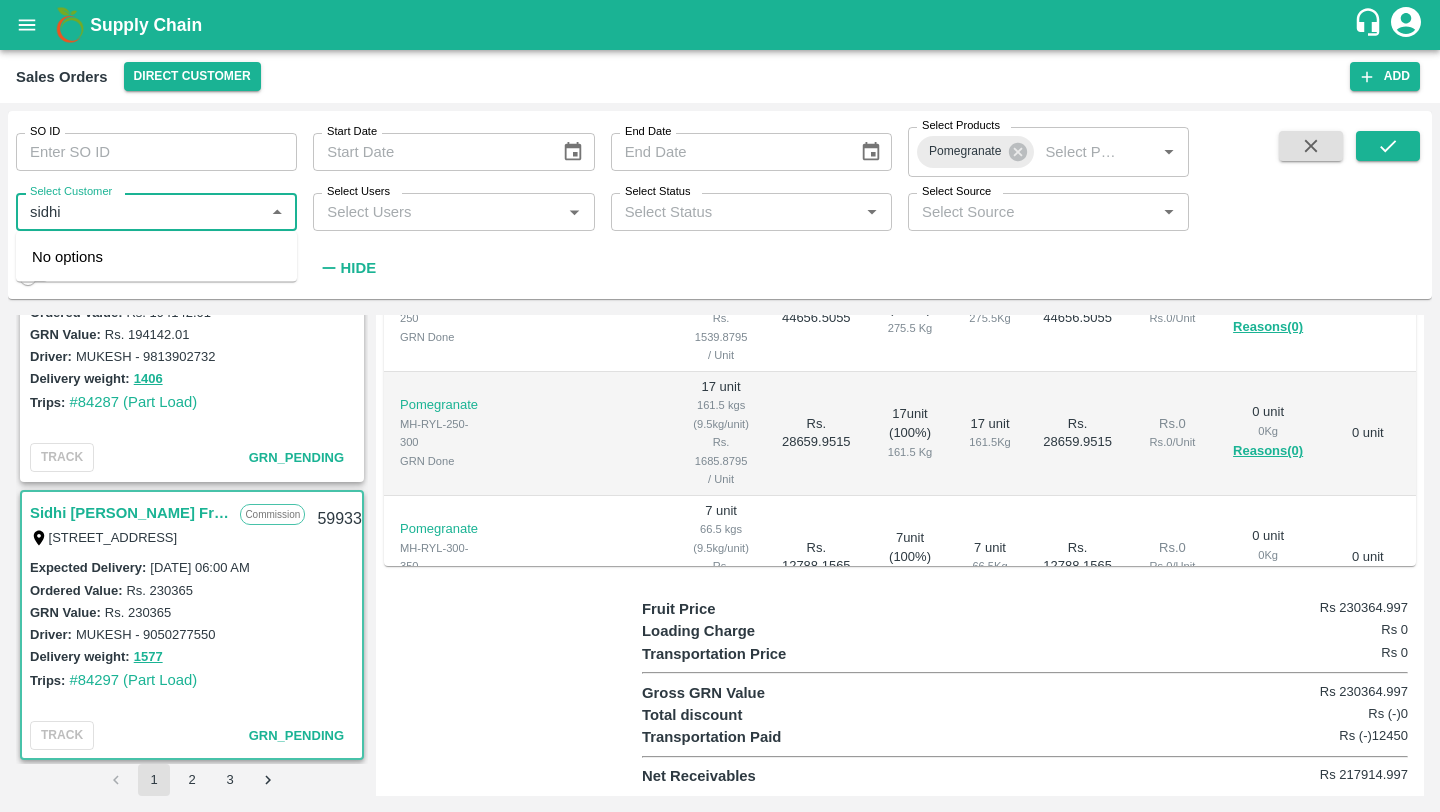 type 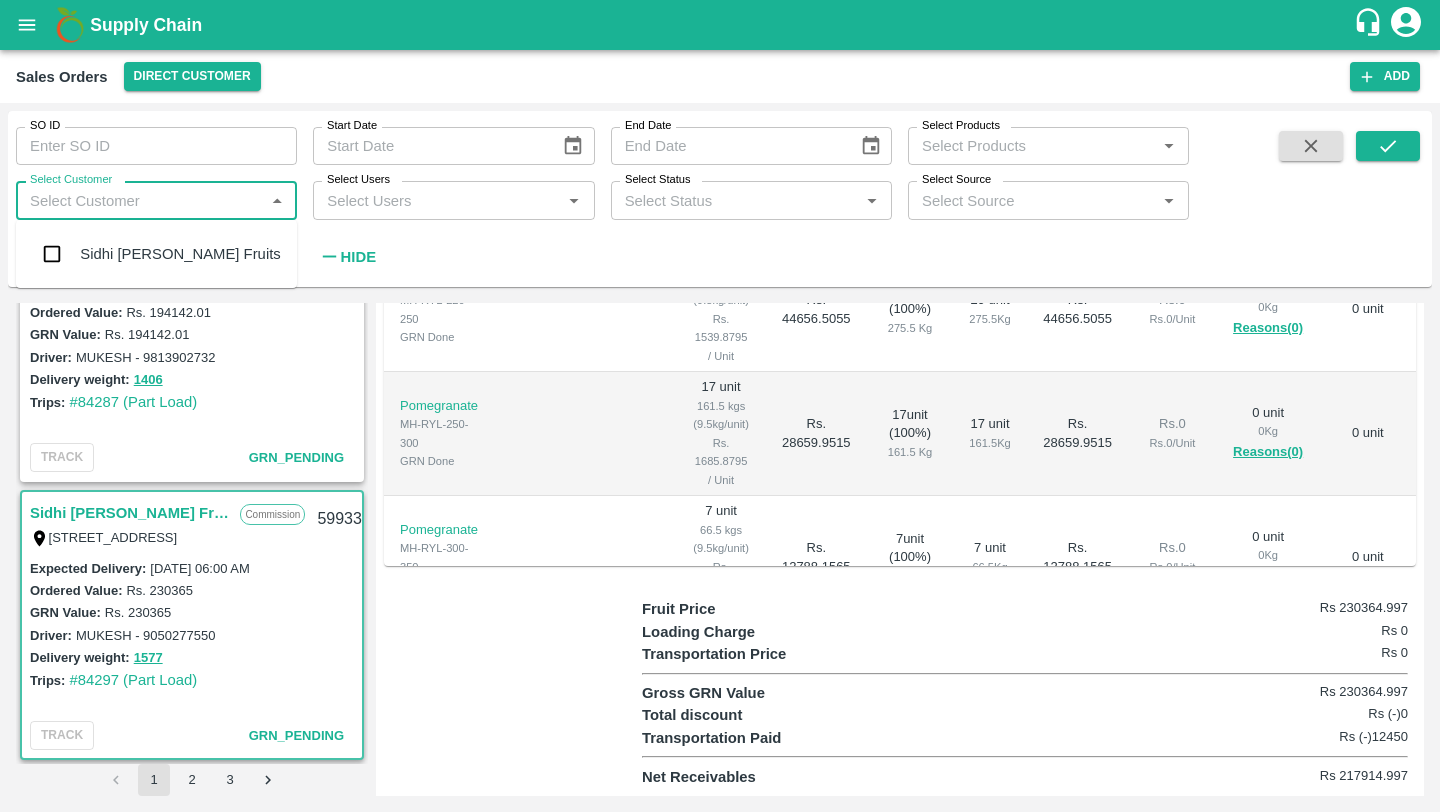 scroll, scrollTop: 6489, scrollLeft: 0, axis: vertical 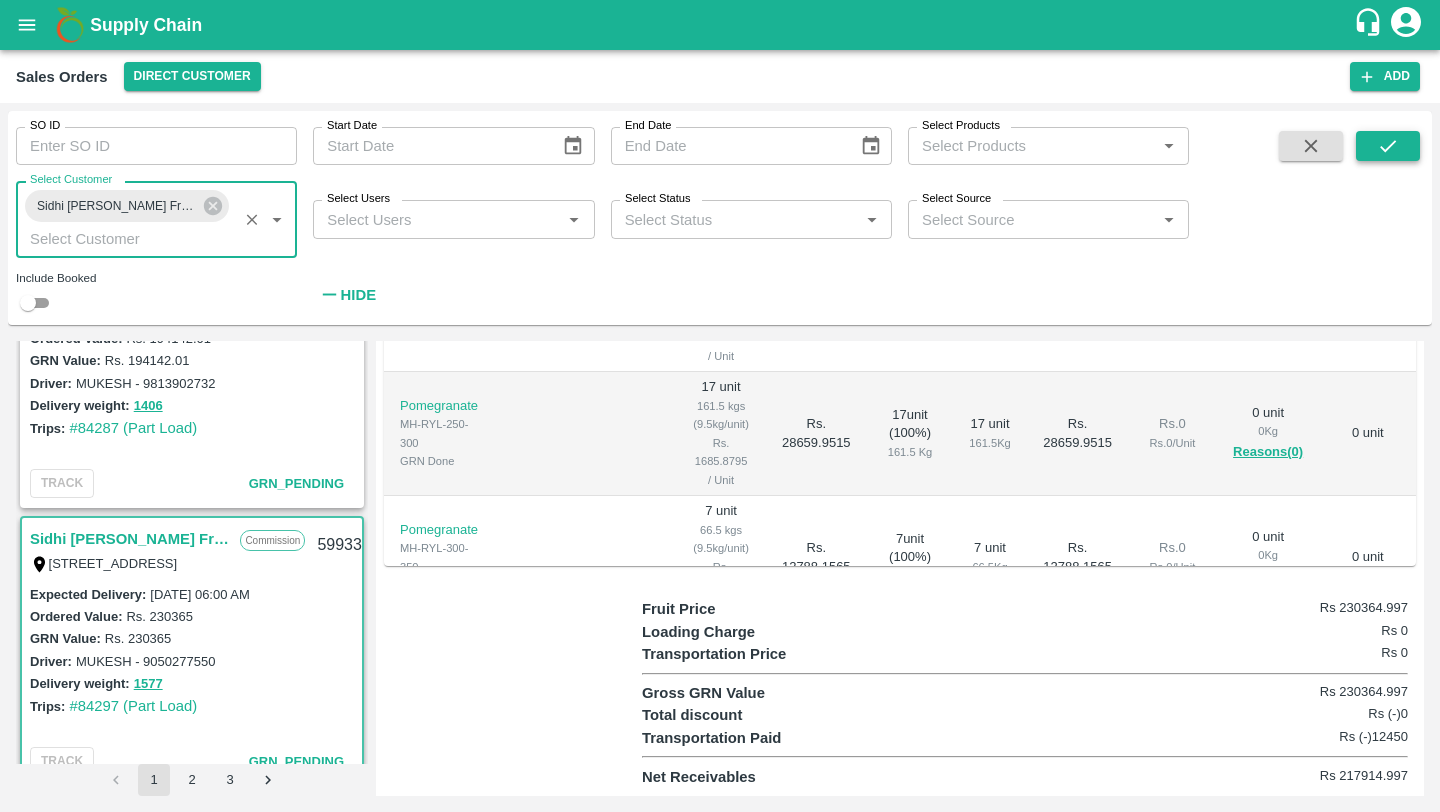 click at bounding box center [1388, 146] 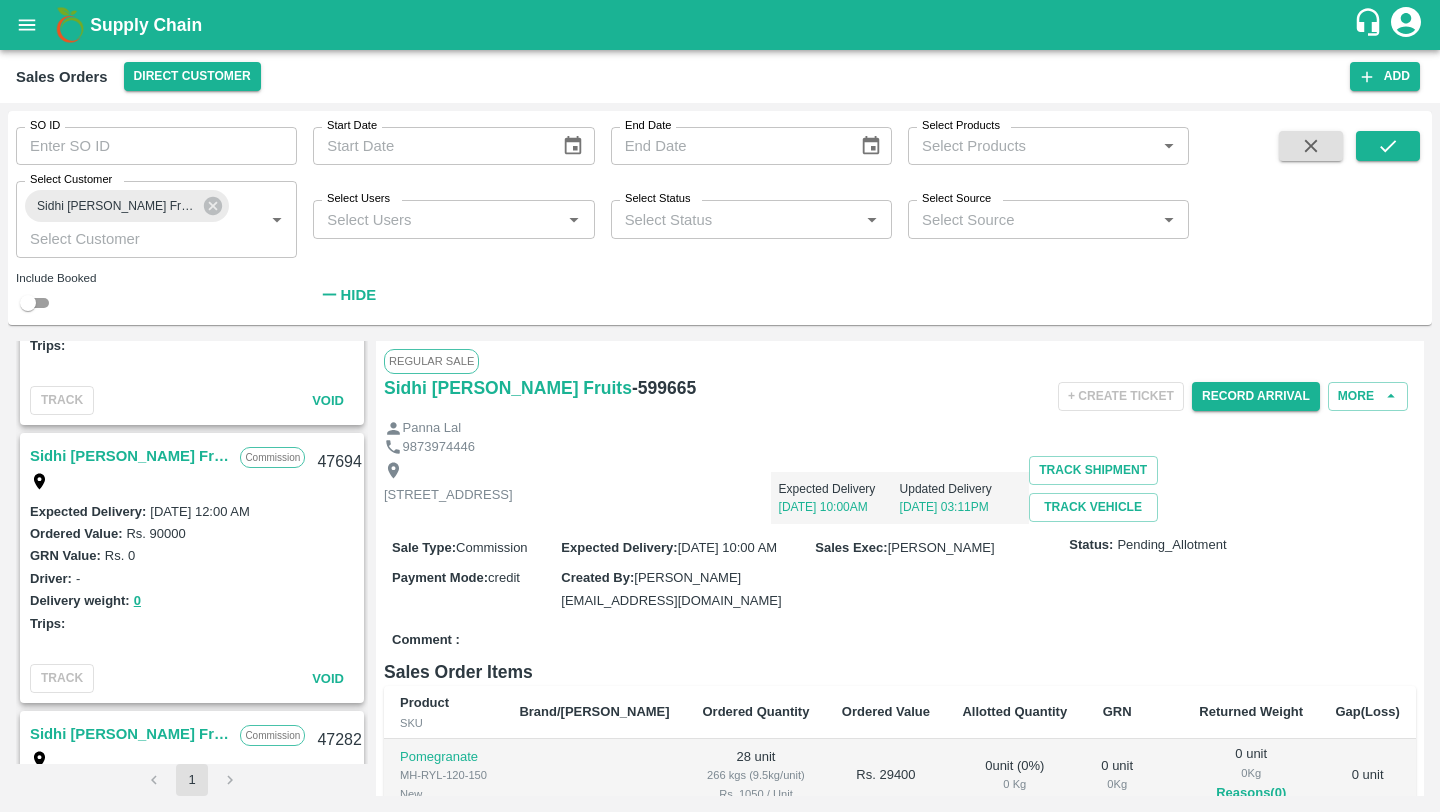 scroll, scrollTop: 2609, scrollLeft: 0, axis: vertical 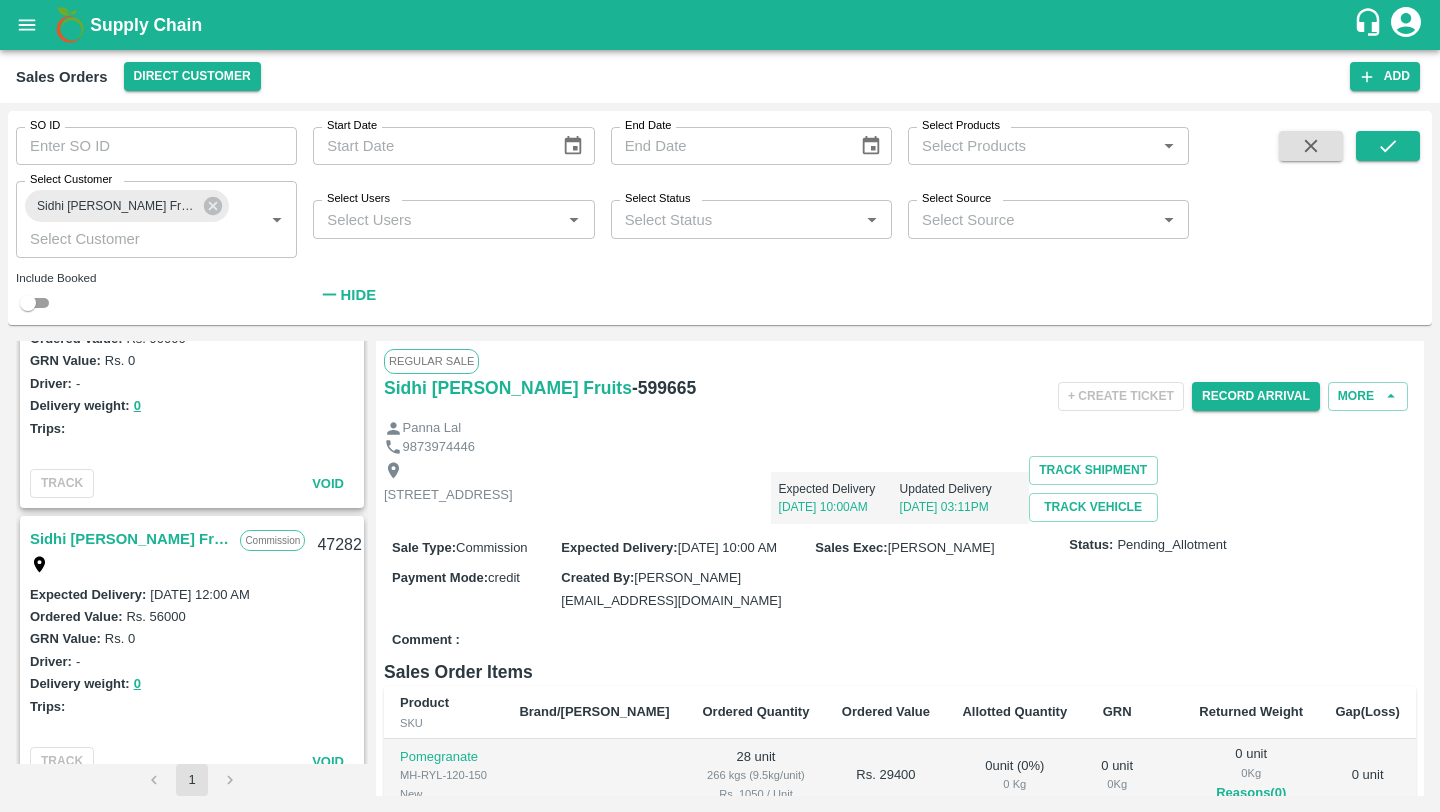 click at bounding box center (230, 780) 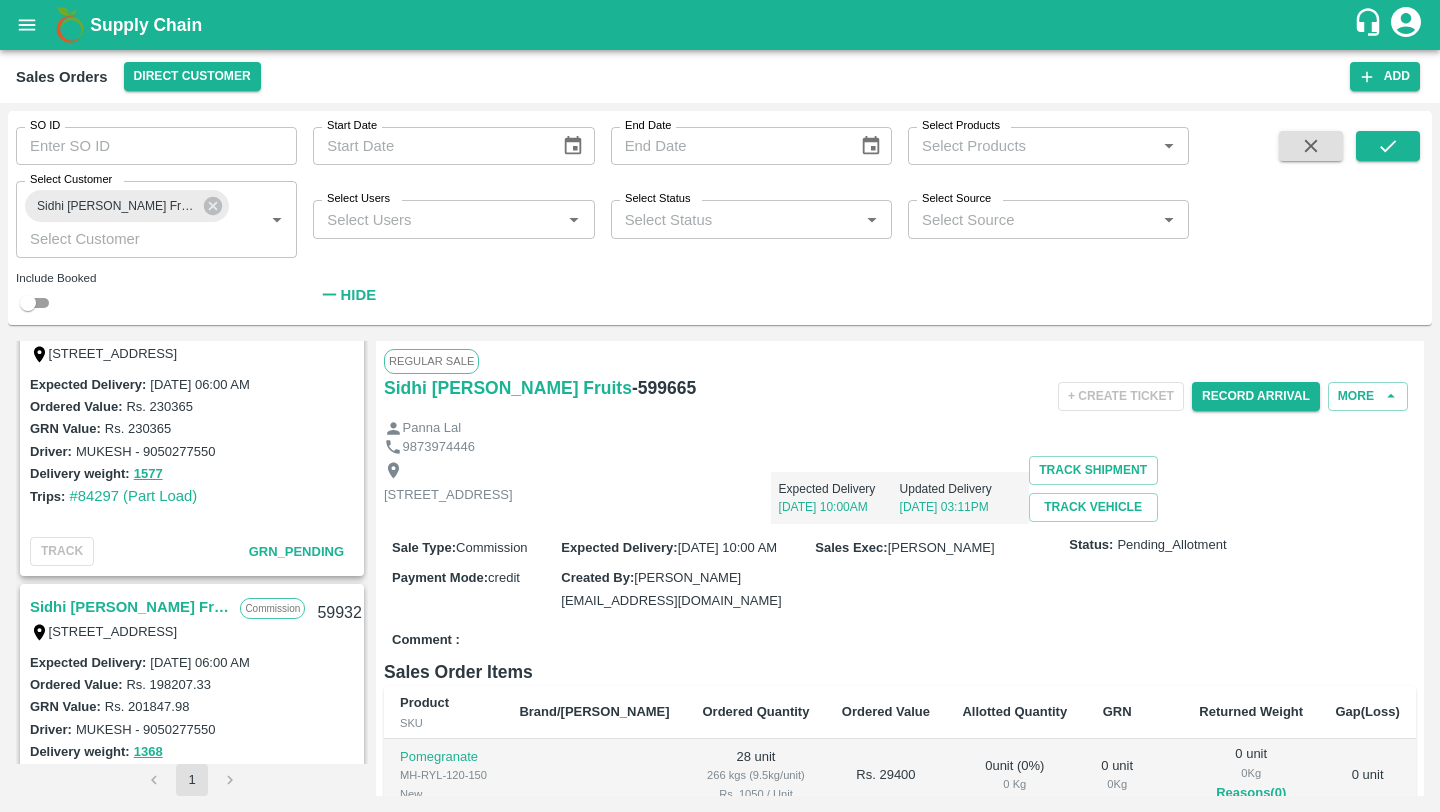 scroll, scrollTop: 1156, scrollLeft: 0, axis: vertical 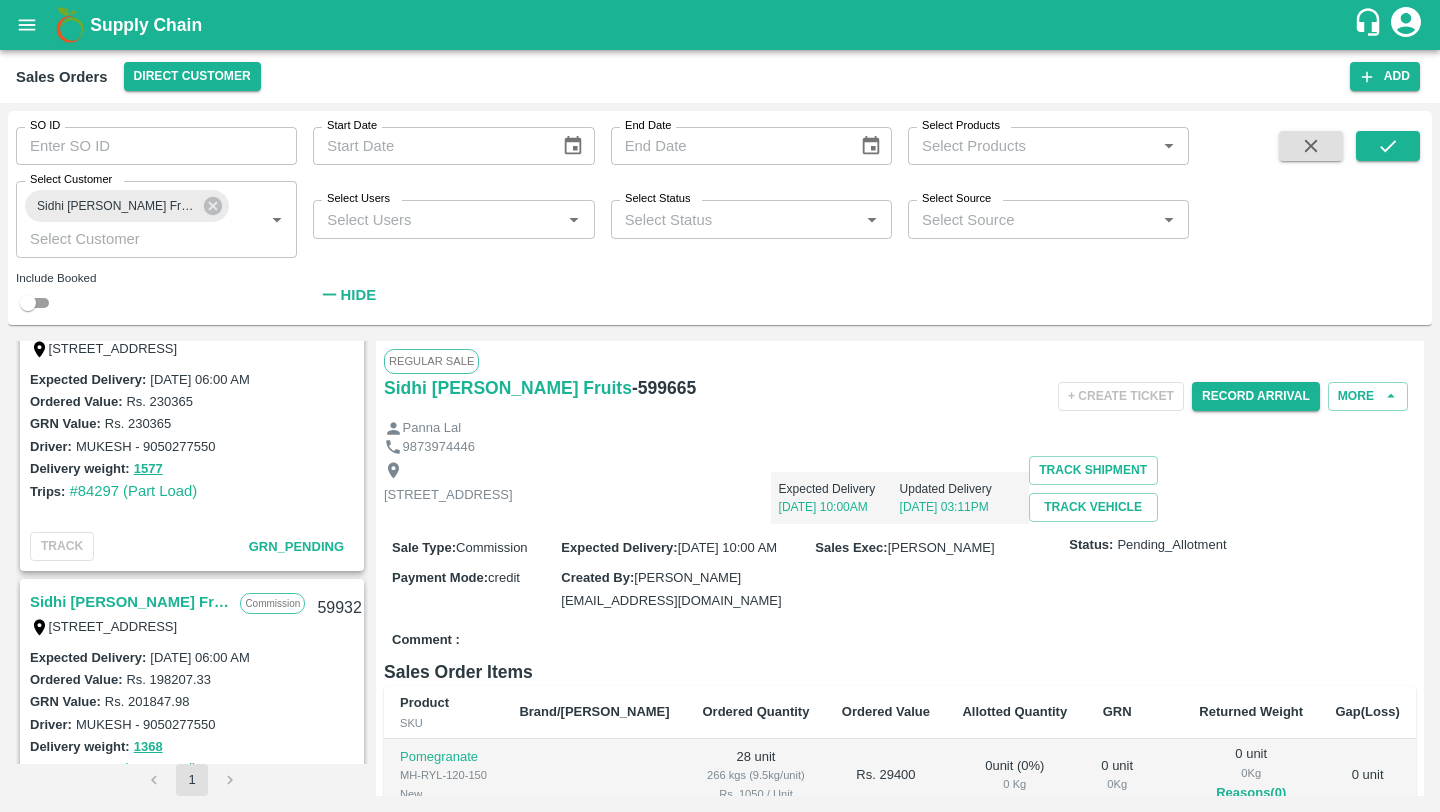 click on "Rs.   230365" at bounding box center (159, 401) 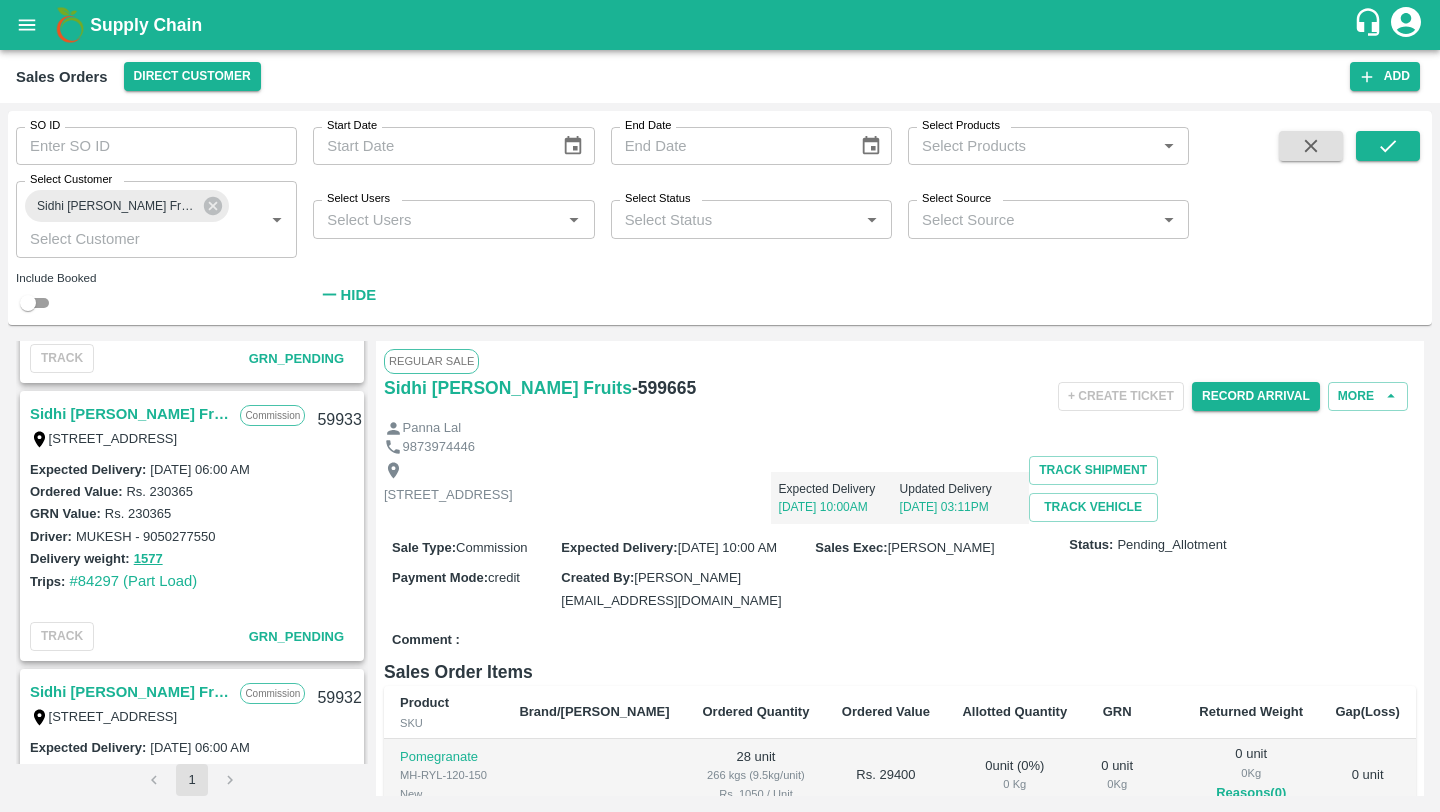 click on "Sidhi Vinayak Fruits" at bounding box center [130, 414] 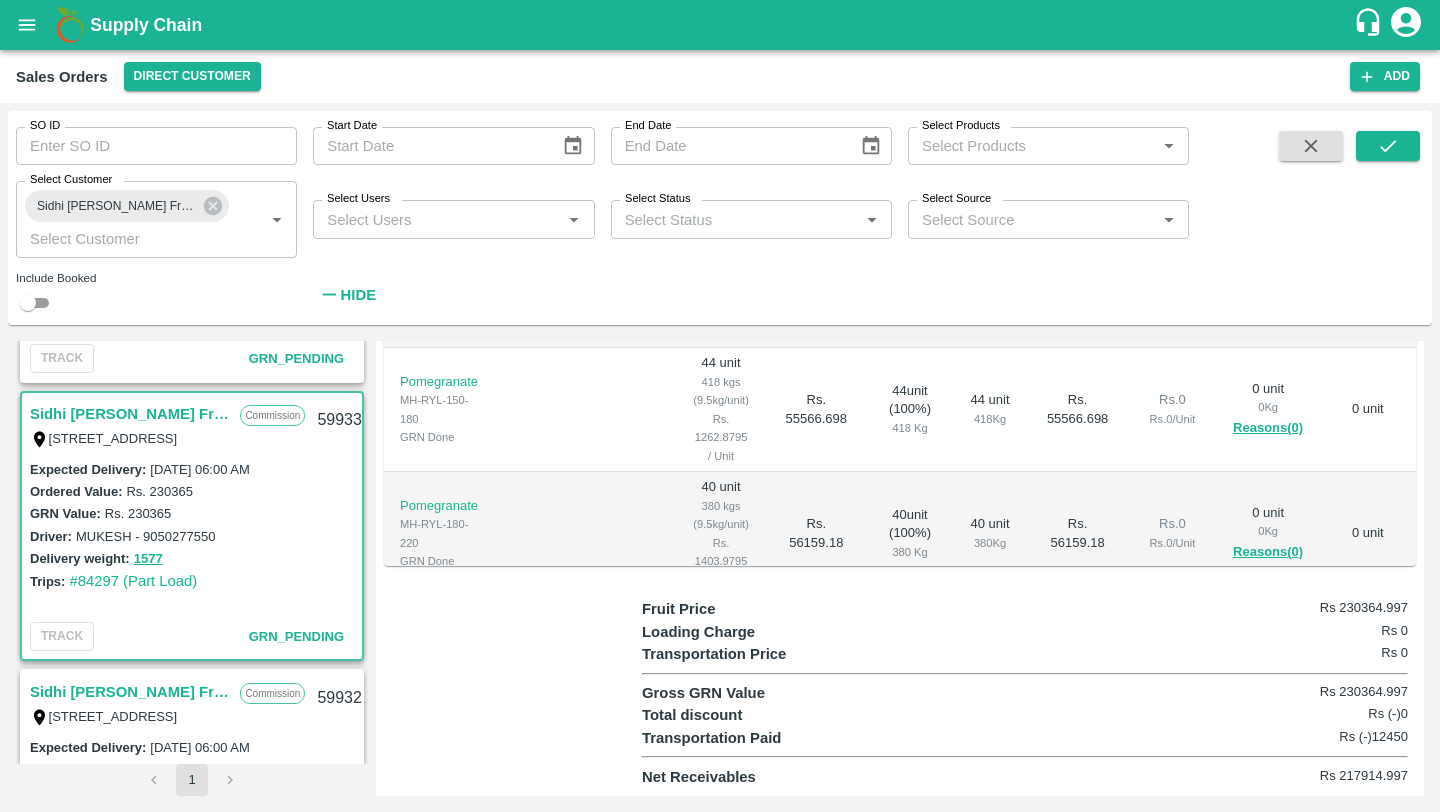 scroll, scrollTop: 0, scrollLeft: 0, axis: both 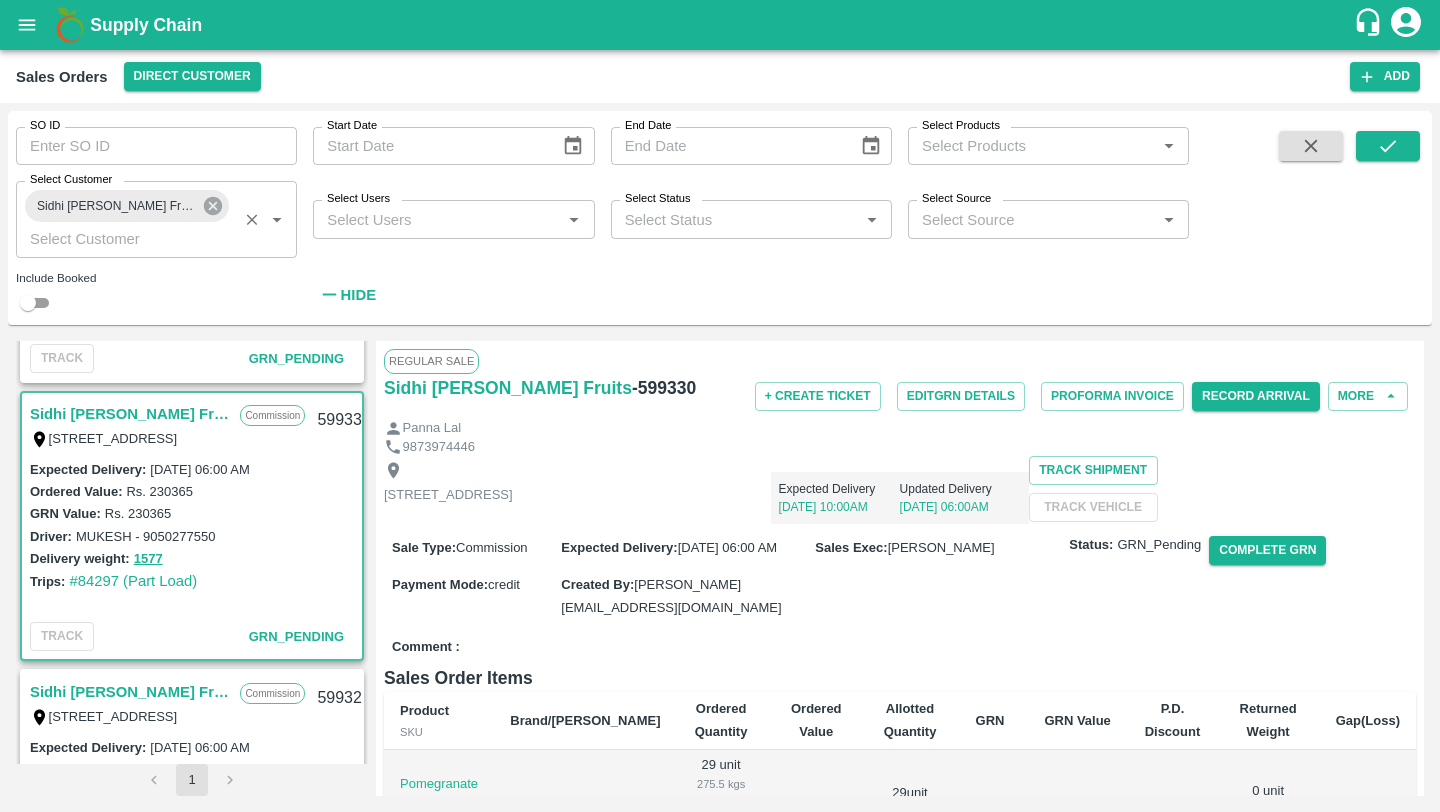click 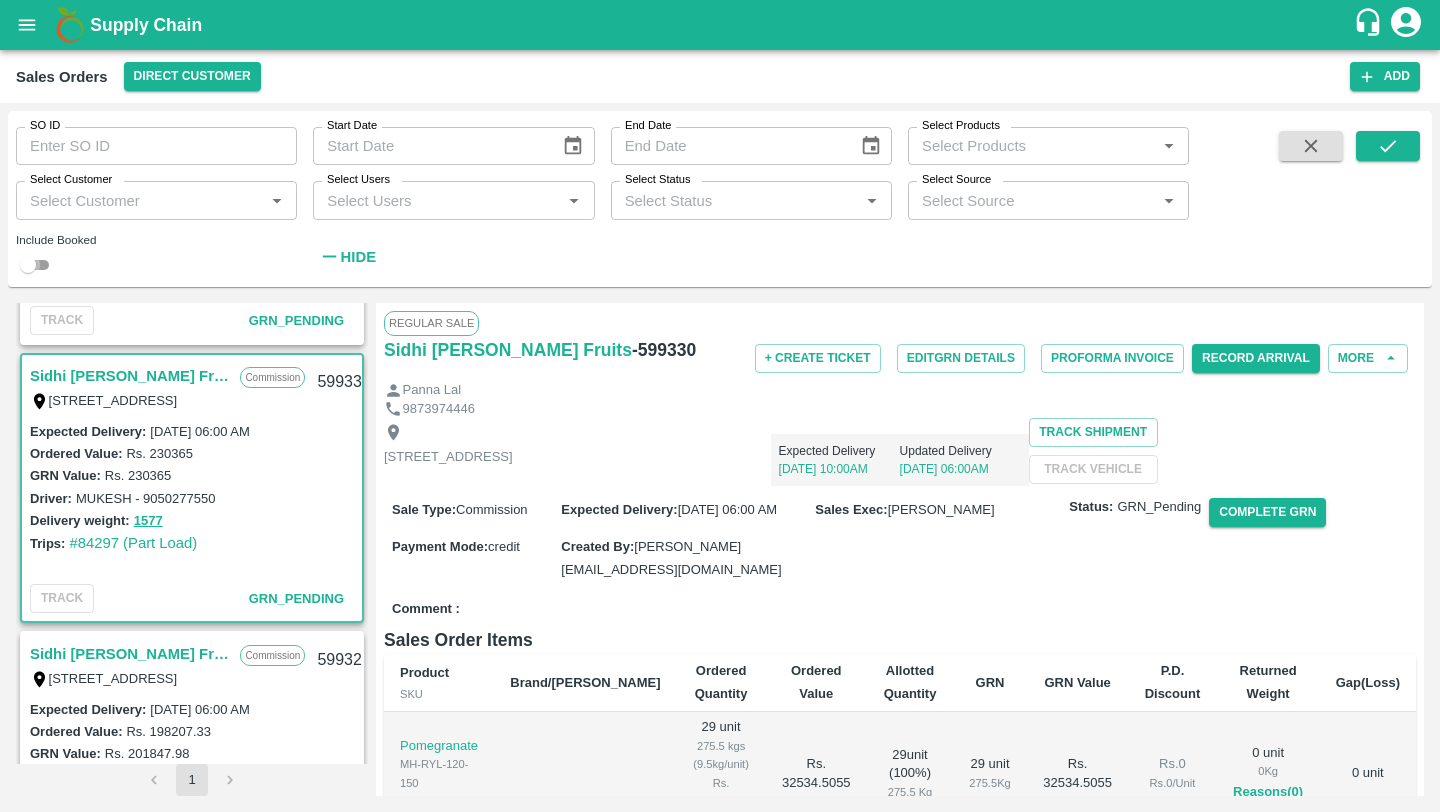click at bounding box center [28, 265] 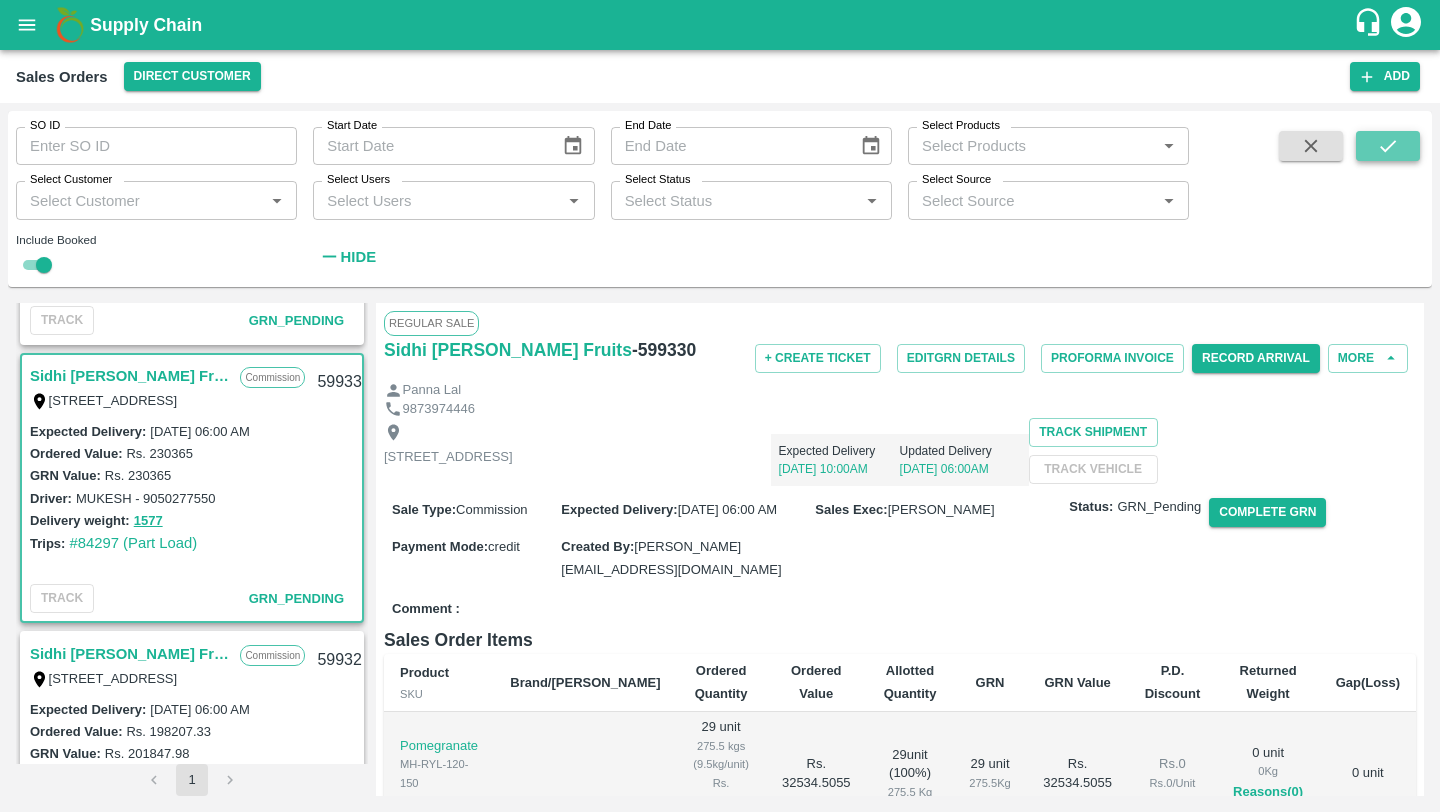 click at bounding box center [1388, 146] 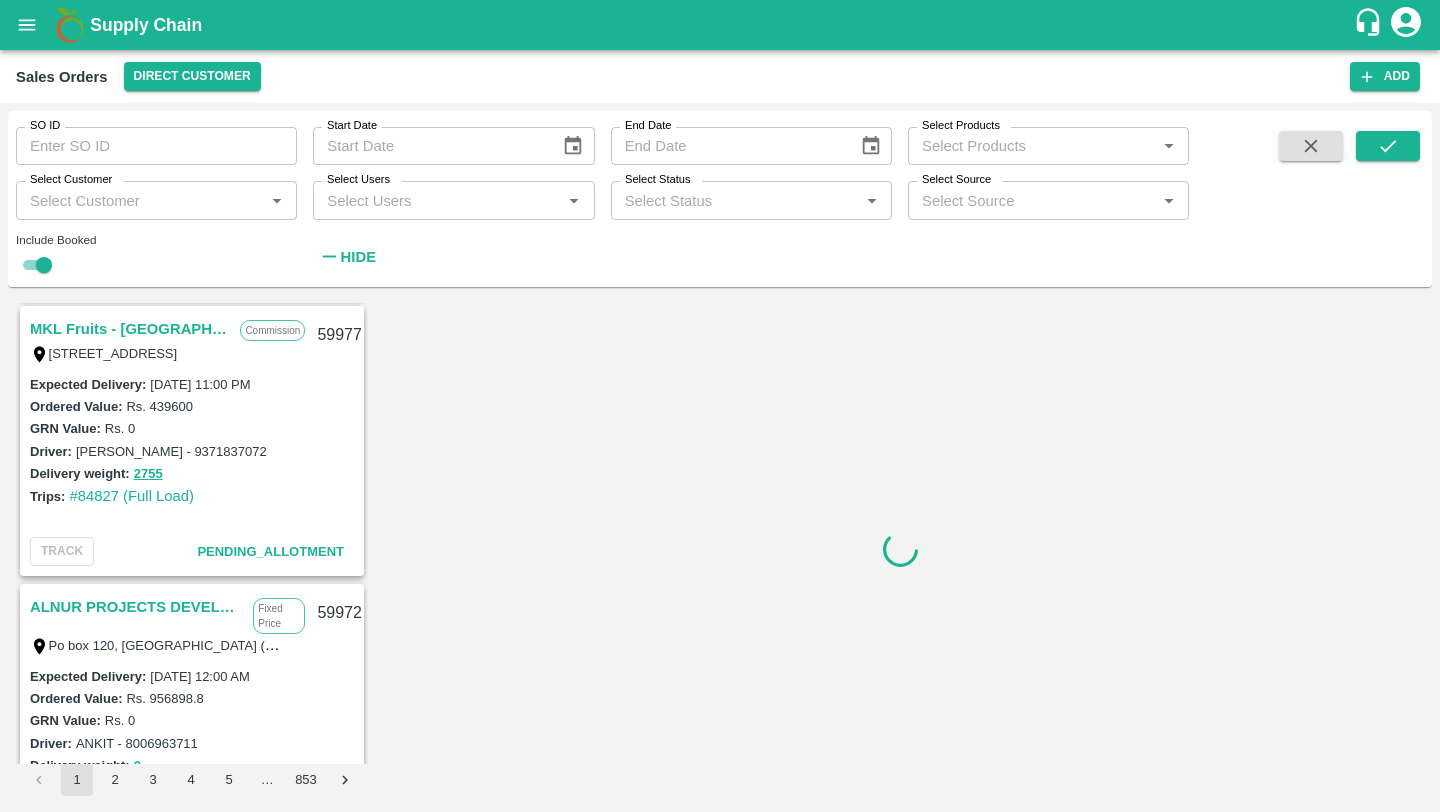 scroll, scrollTop: 1118, scrollLeft: 0, axis: vertical 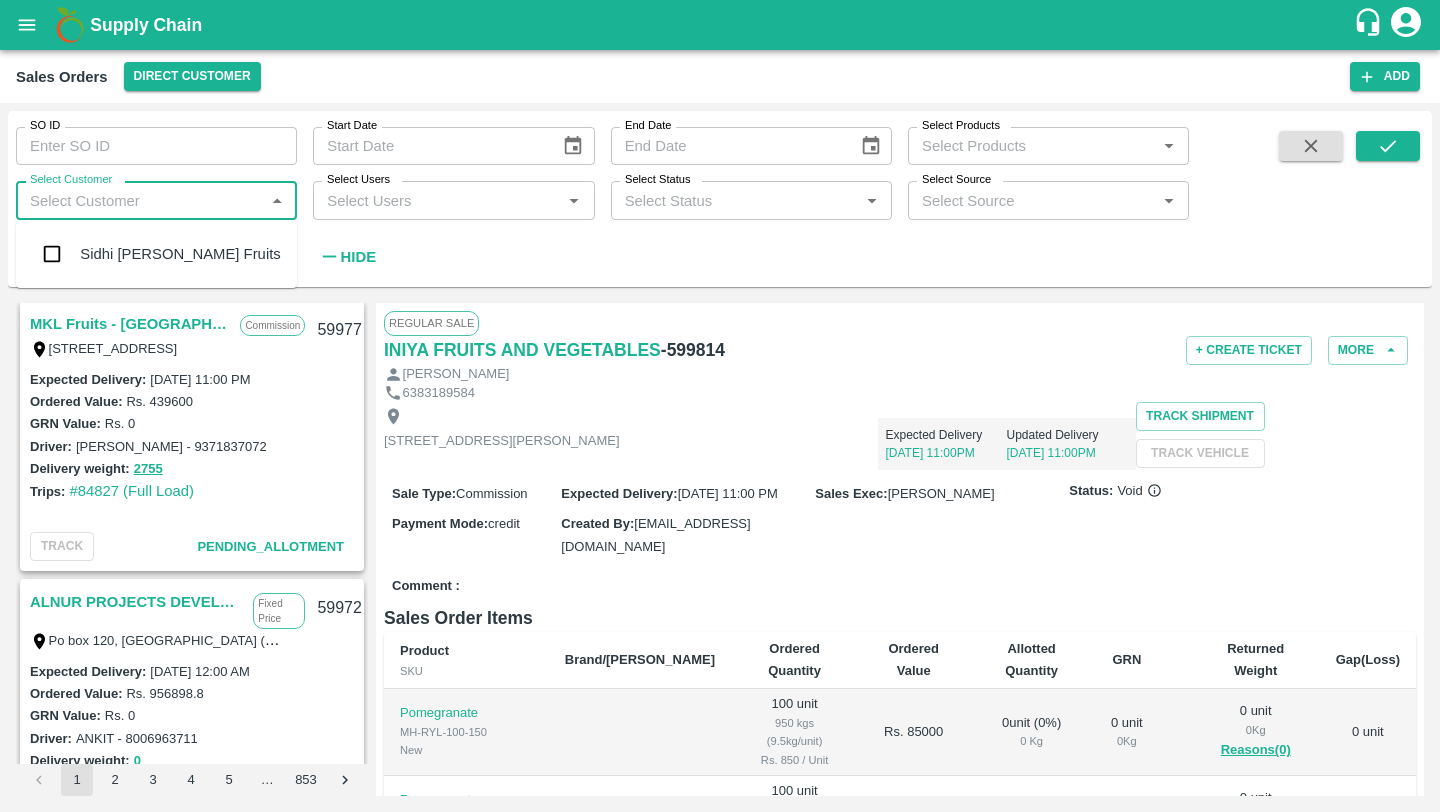 click on "Select Customer" at bounding box center (140, 200) 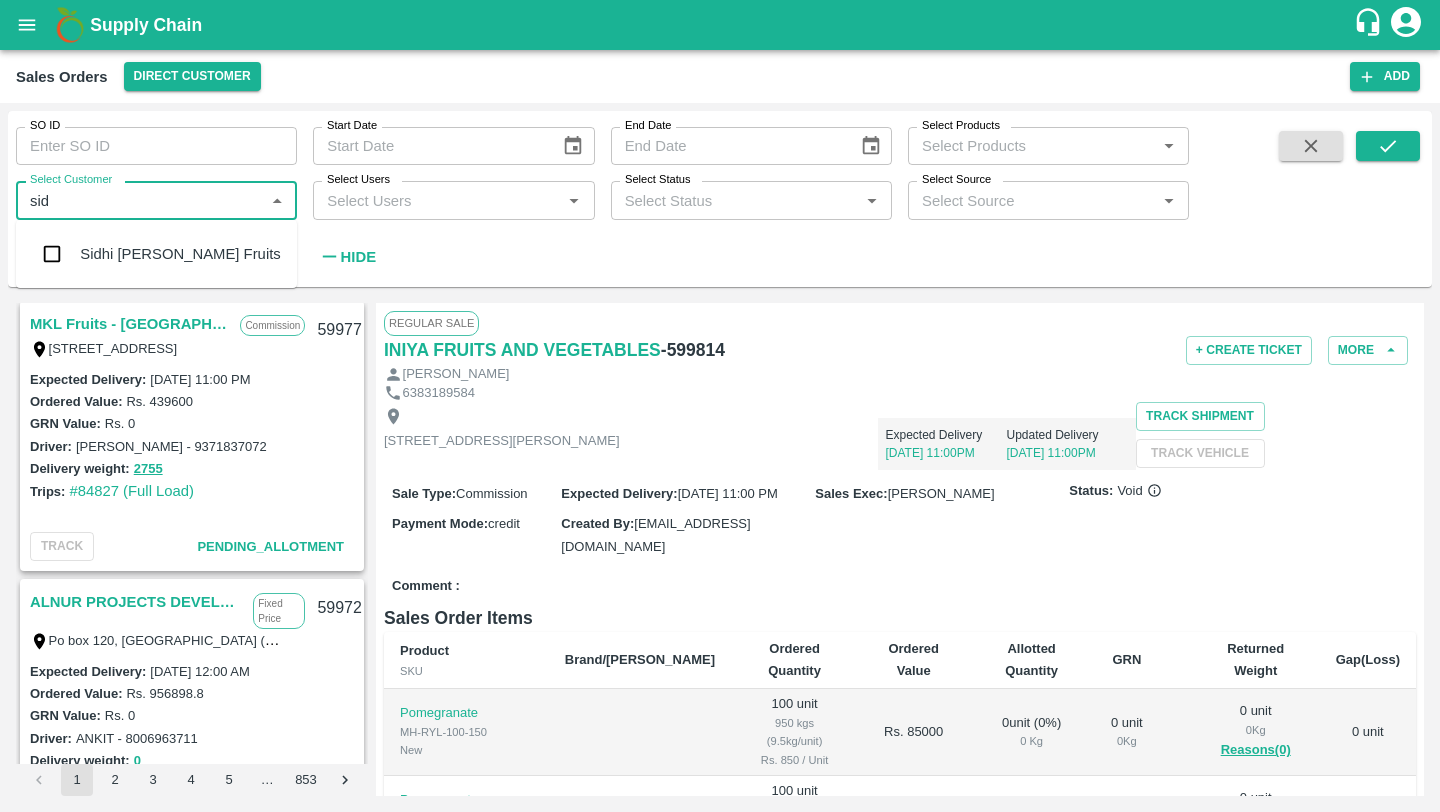 type on "sidh" 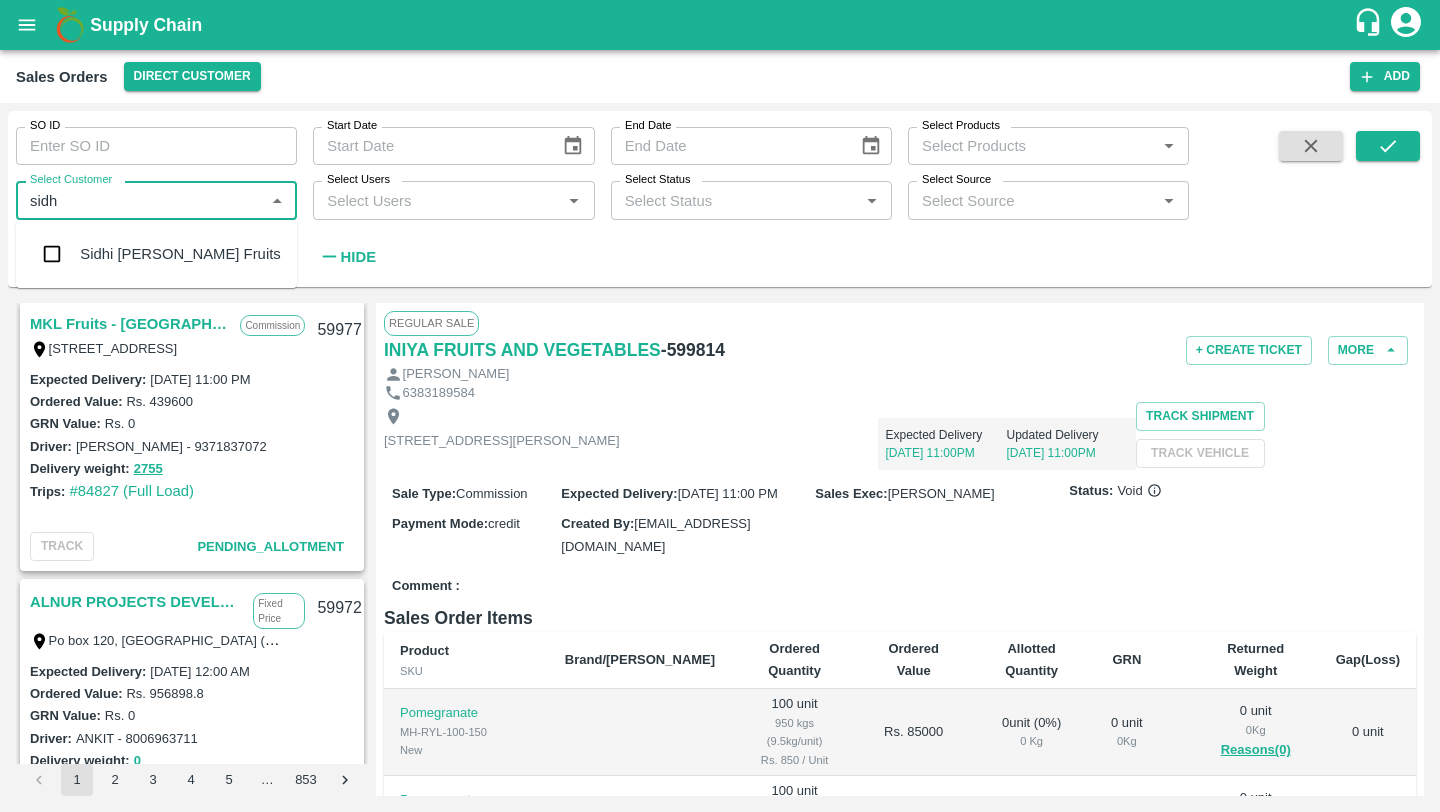 click on "Sidhi Vinayak Fruits" at bounding box center (180, 254) 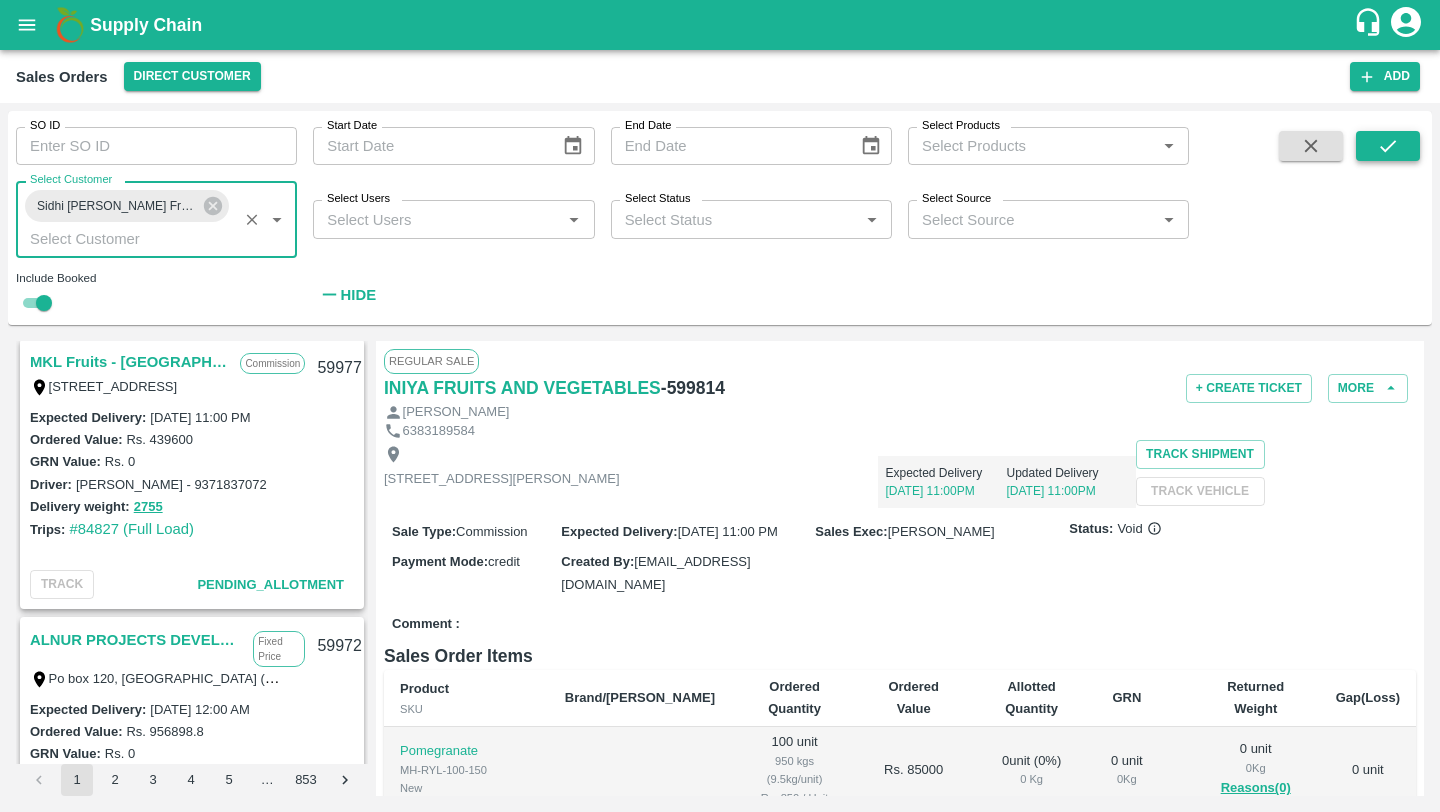 click at bounding box center [1388, 146] 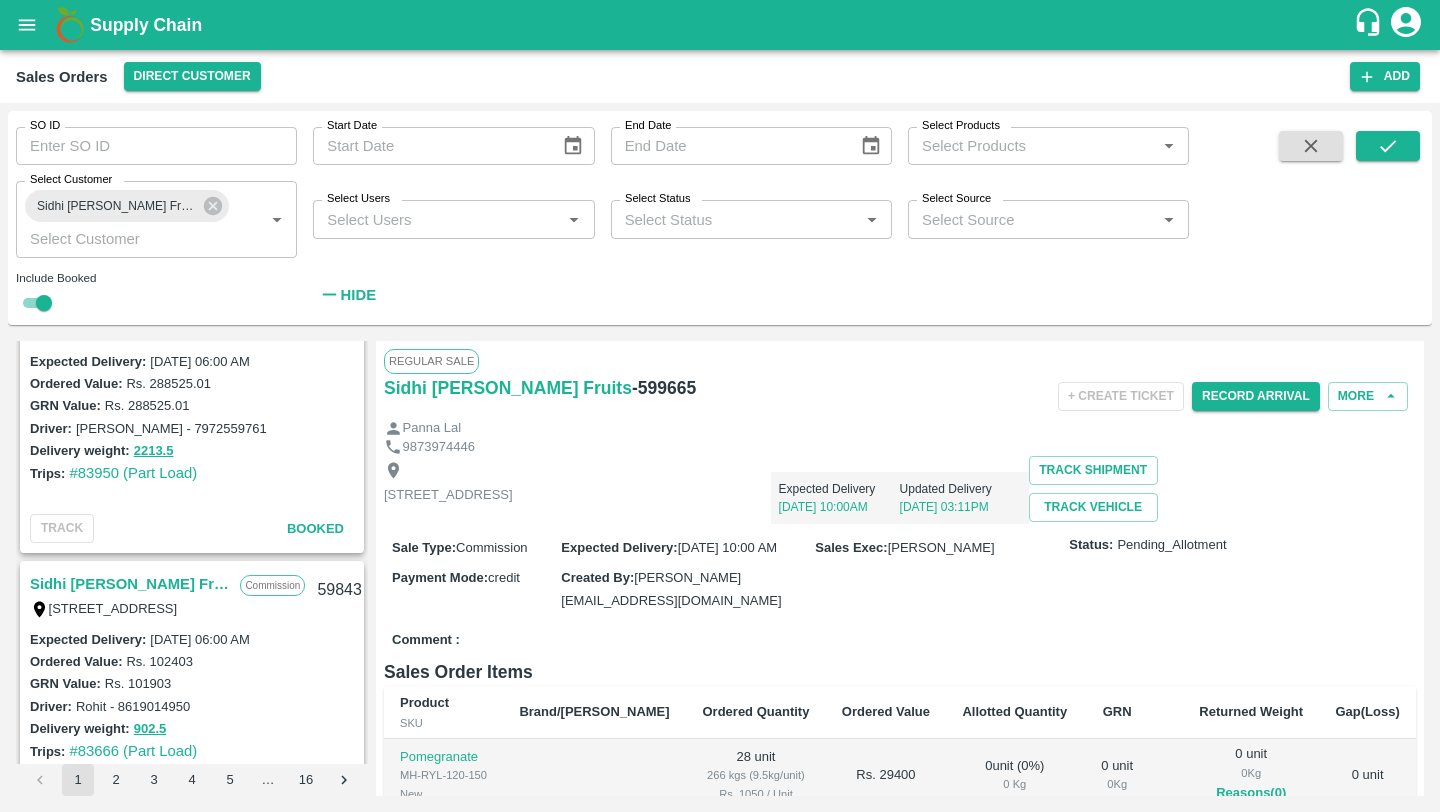 scroll, scrollTop: 1634, scrollLeft: 0, axis: vertical 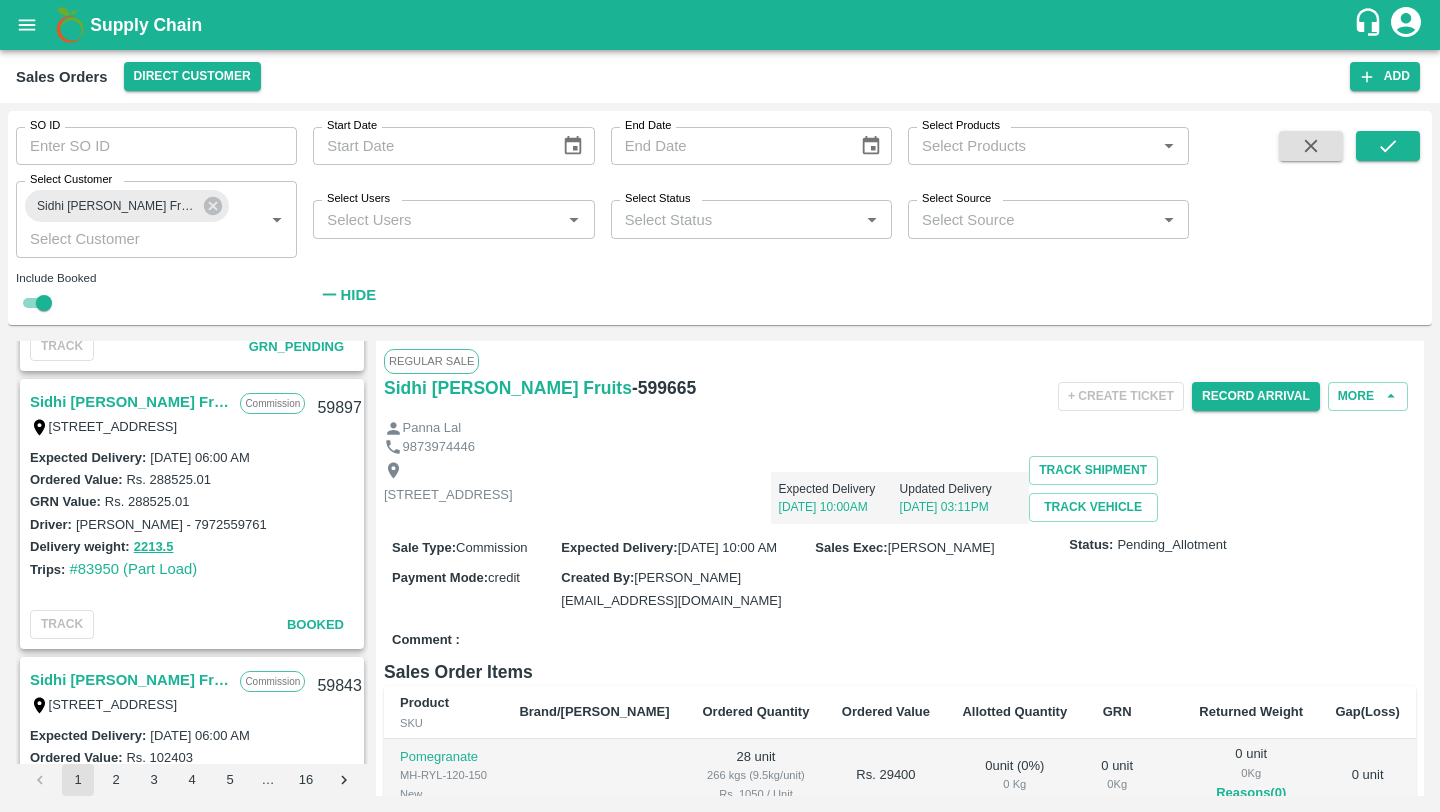click on "Sidhi Vinayak Fruits" at bounding box center (130, 402) 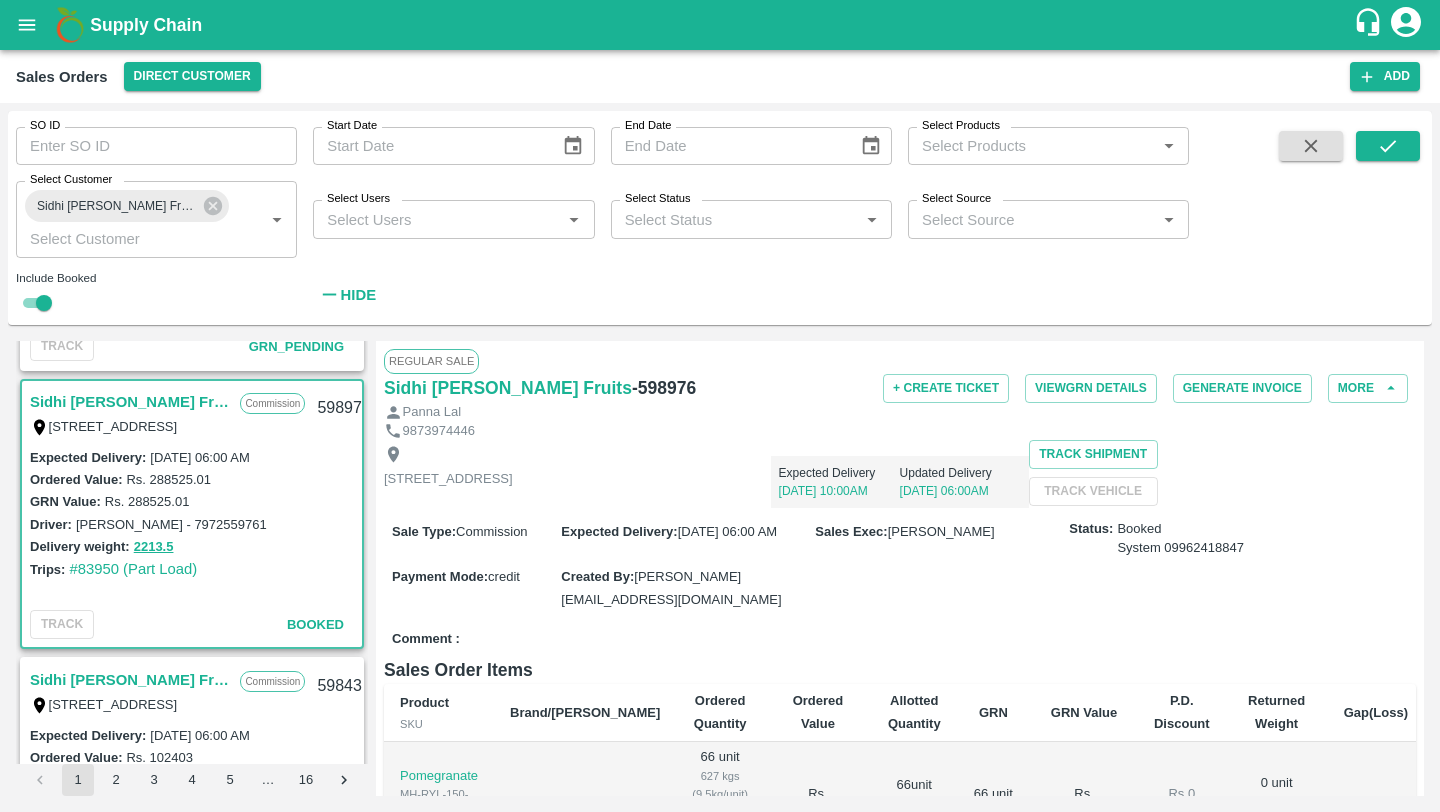 scroll, scrollTop: 547, scrollLeft: 0, axis: vertical 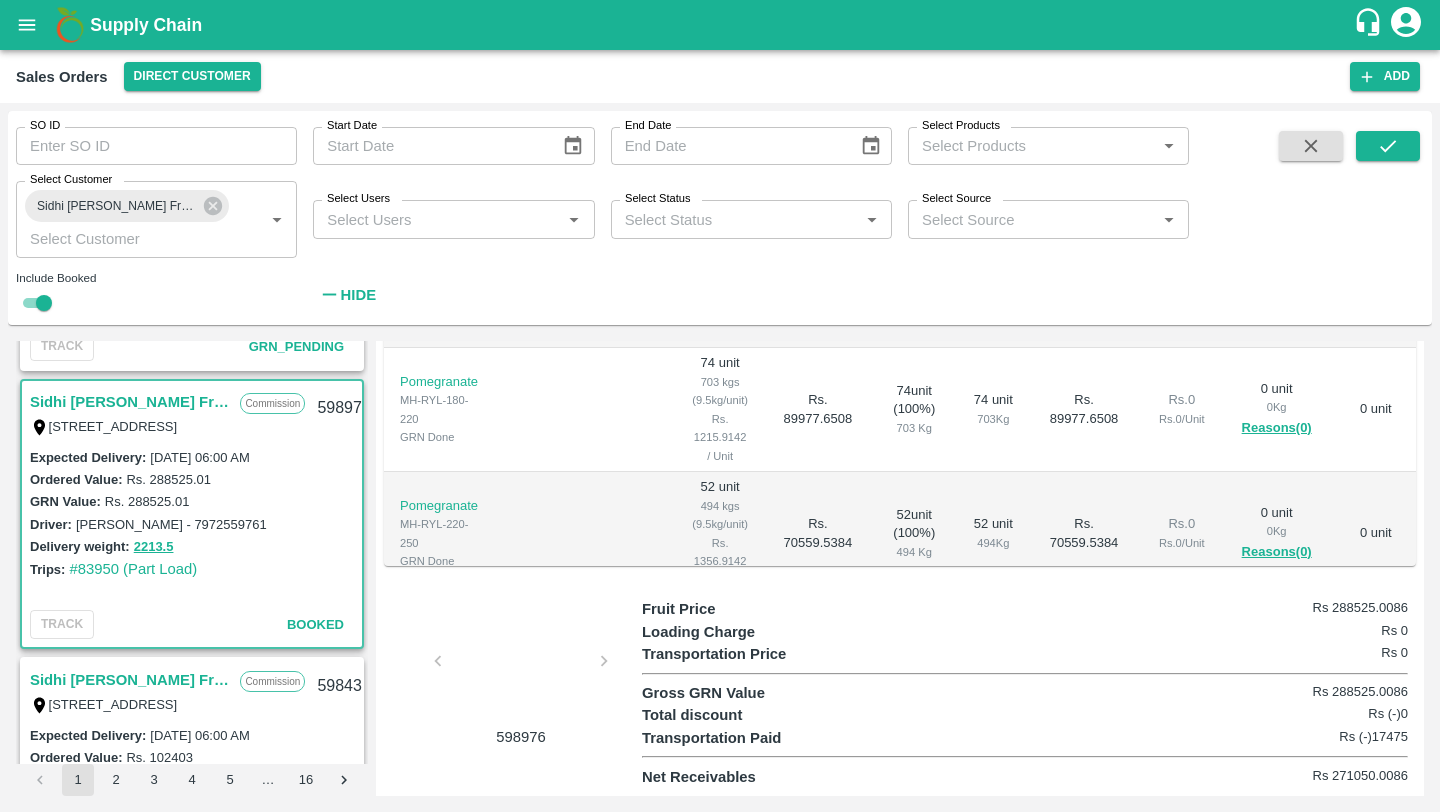 click at bounding box center [521, 667] 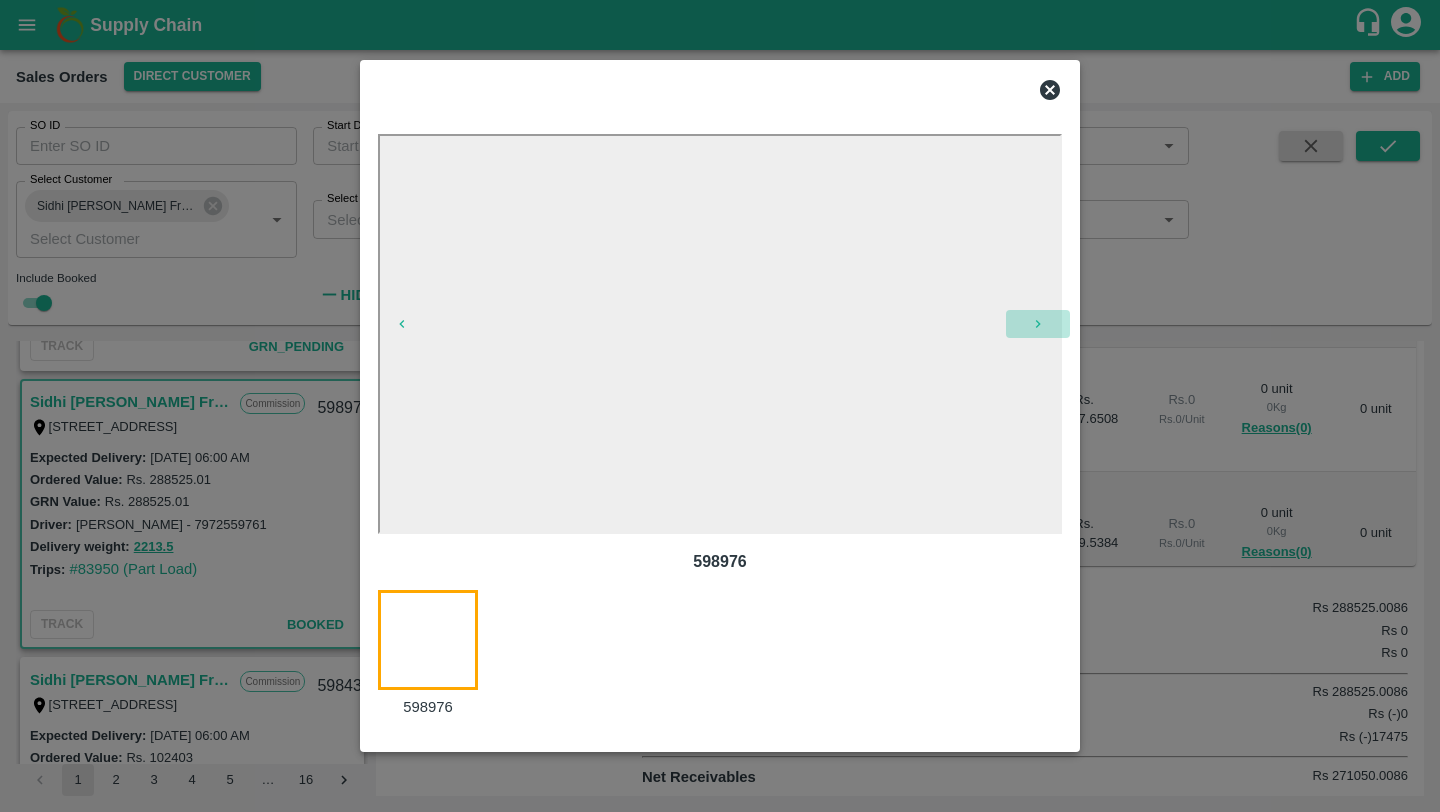 click 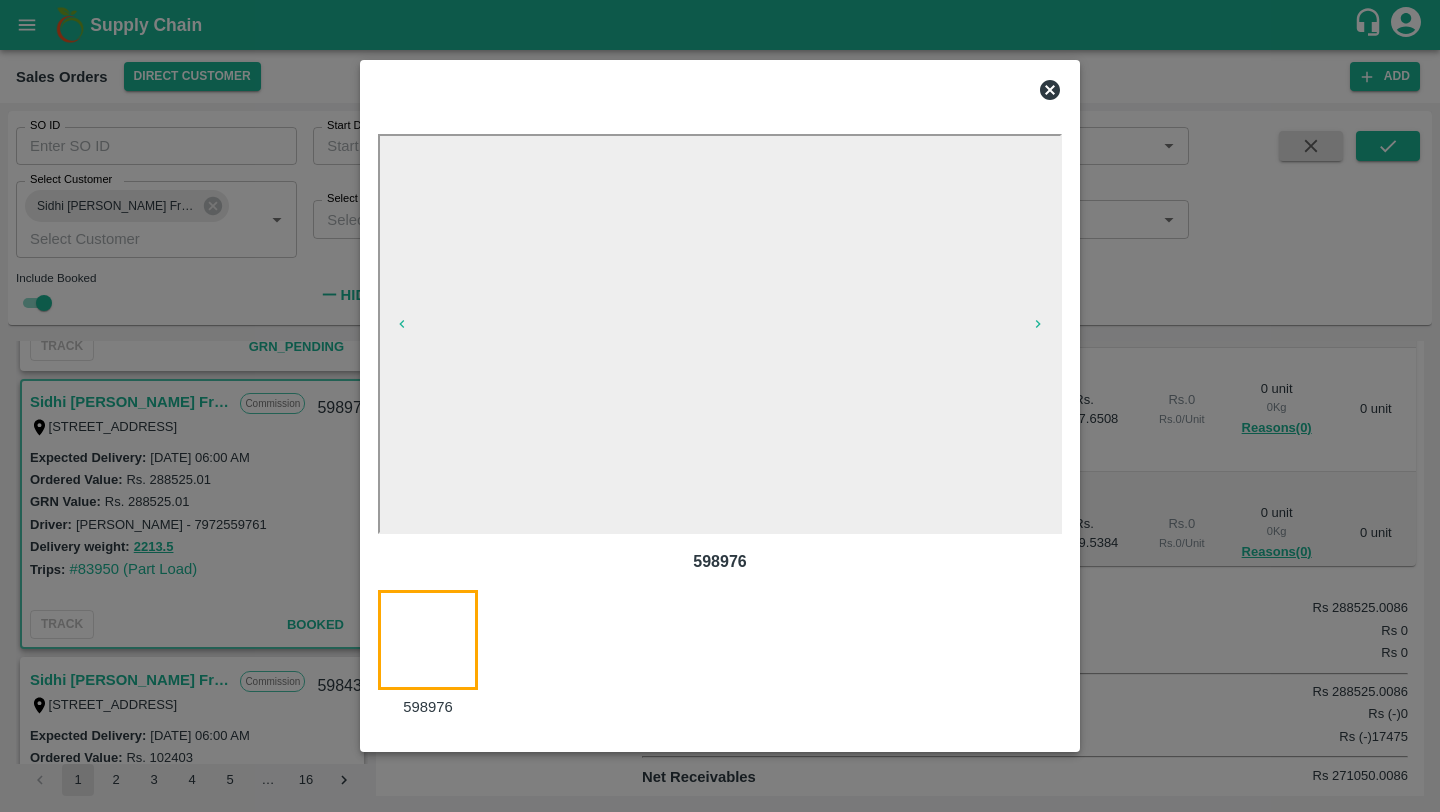 click 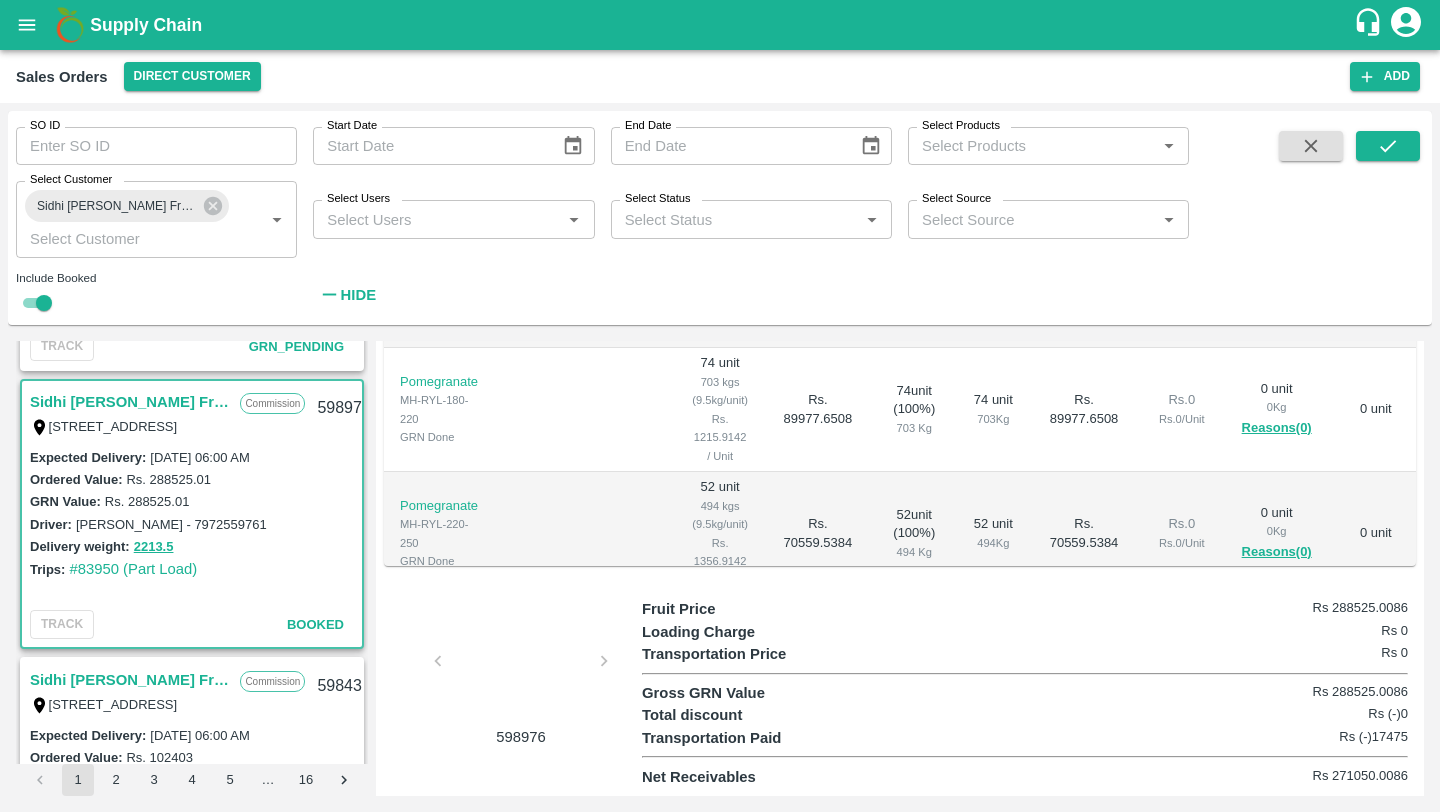 scroll, scrollTop: 546, scrollLeft: 0, axis: vertical 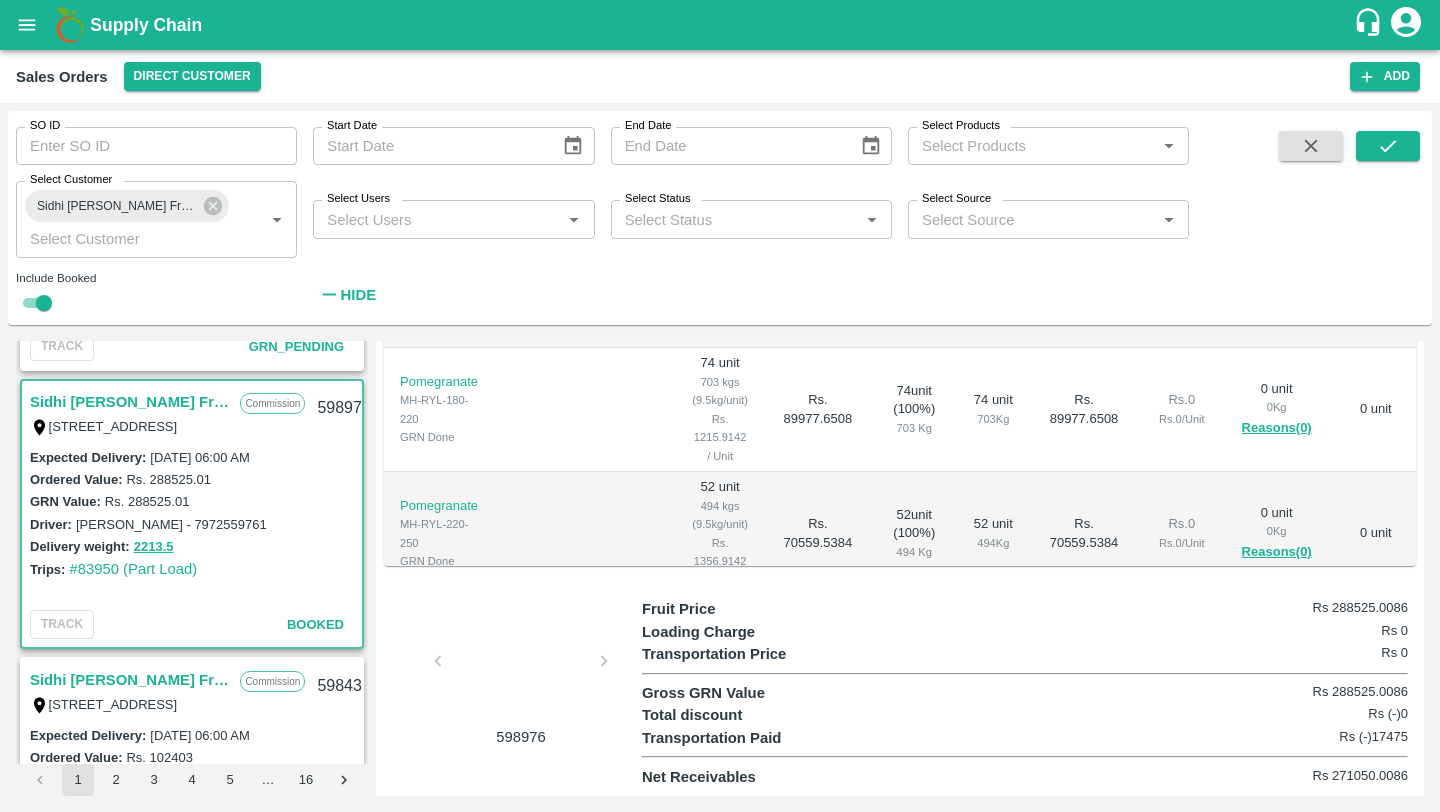 click on "Sales Orders Direct Customer Add" at bounding box center [720, 76] 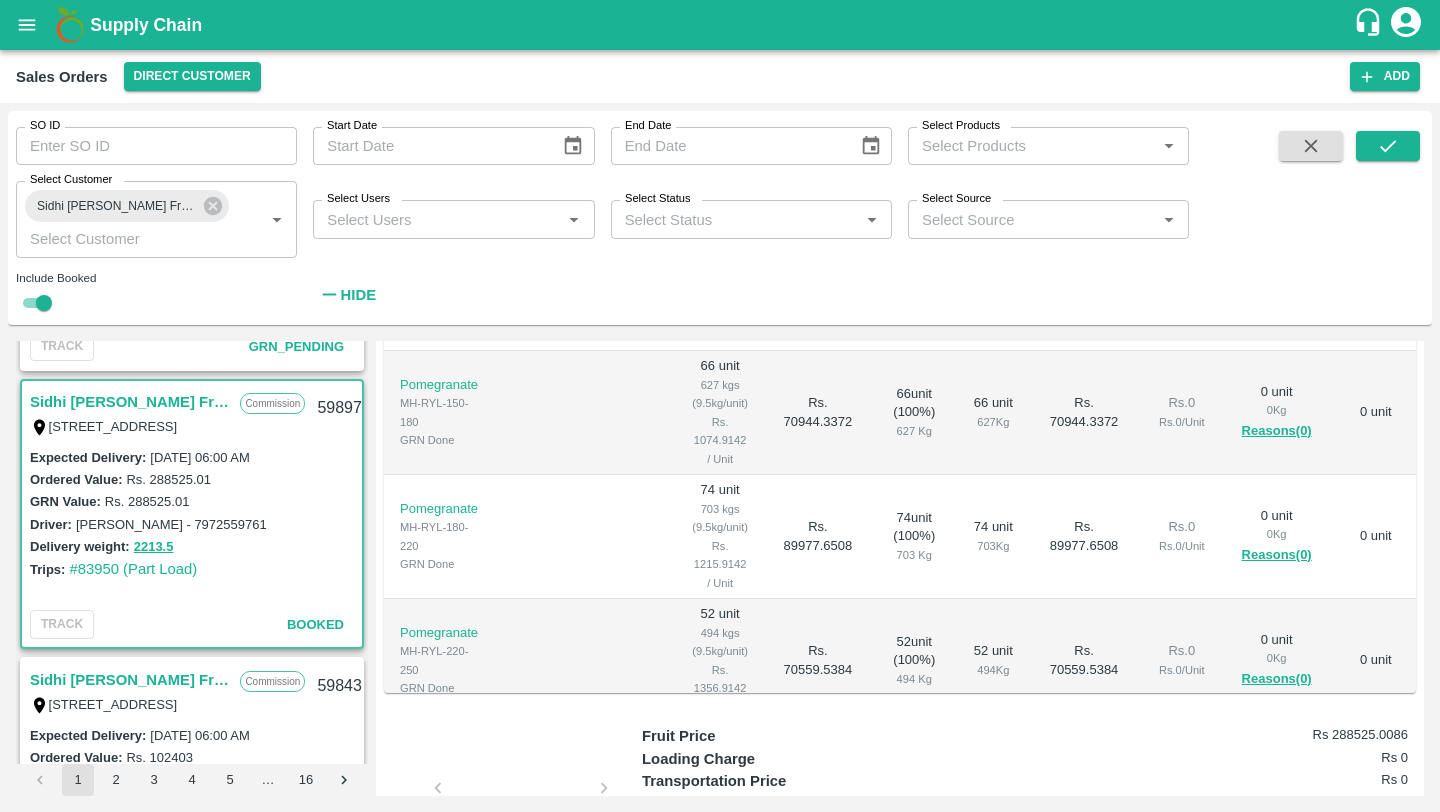 scroll, scrollTop: 0, scrollLeft: 0, axis: both 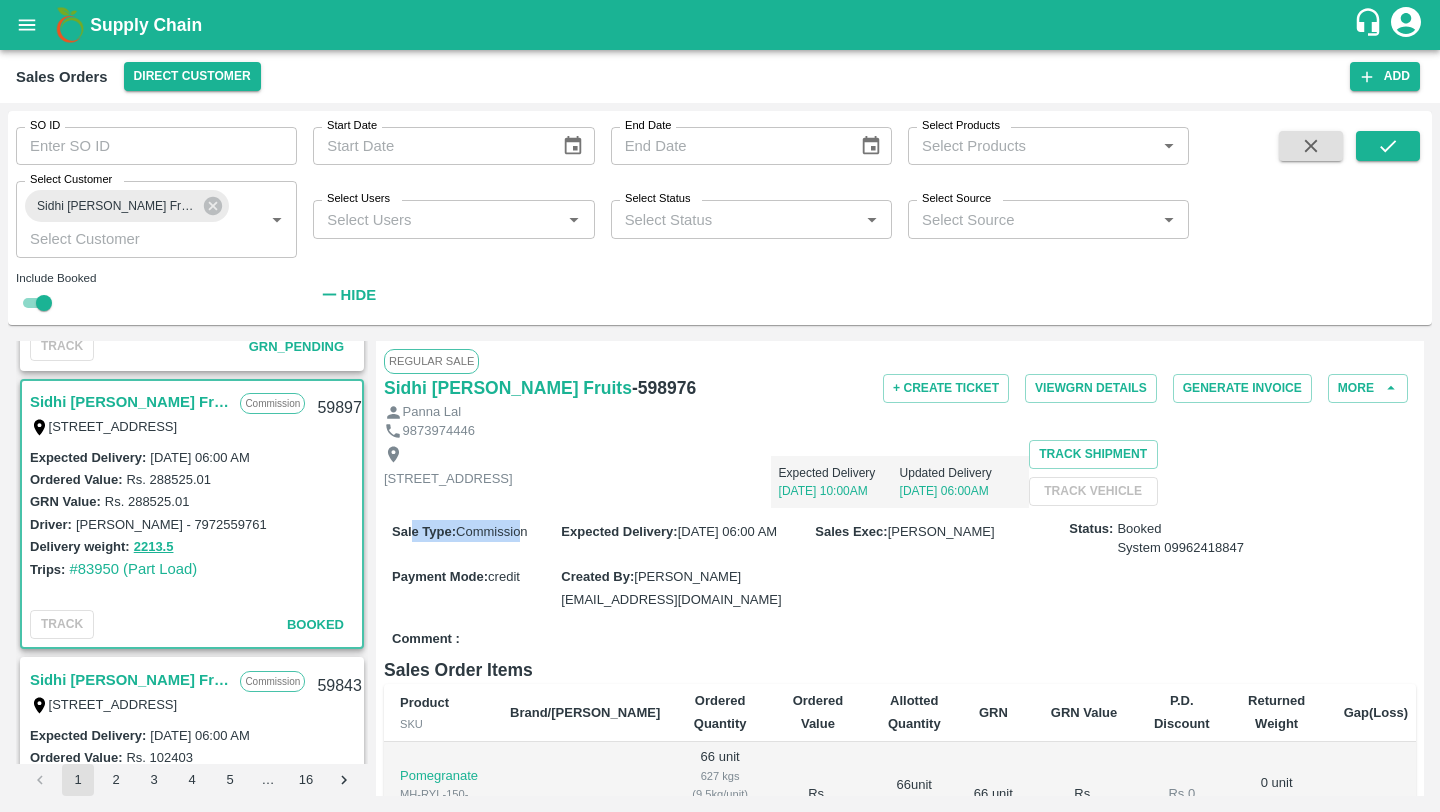 drag, startPoint x: 527, startPoint y: 575, endPoint x: 407, endPoint y: 580, distance: 120.10412 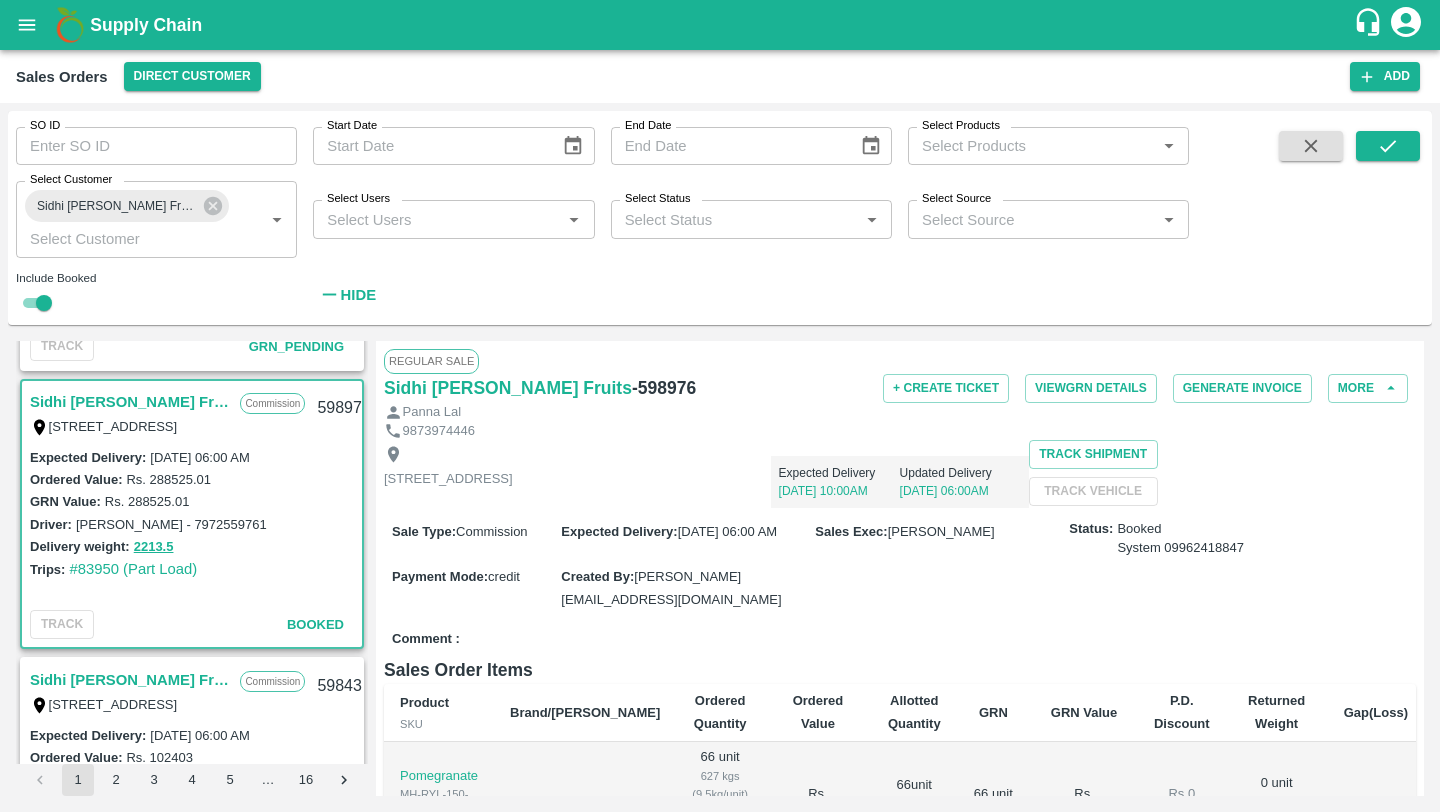 click on "Sale Type :  Commission Expected Delivery :  30 Jun 2025, 06:00 AM Sales Exec :  Ayush Jain Status: Booked System   09962418847 Payment Mode :  credit Created By :  ayush.jain@vegrow.in" at bounding box center [900, 565] 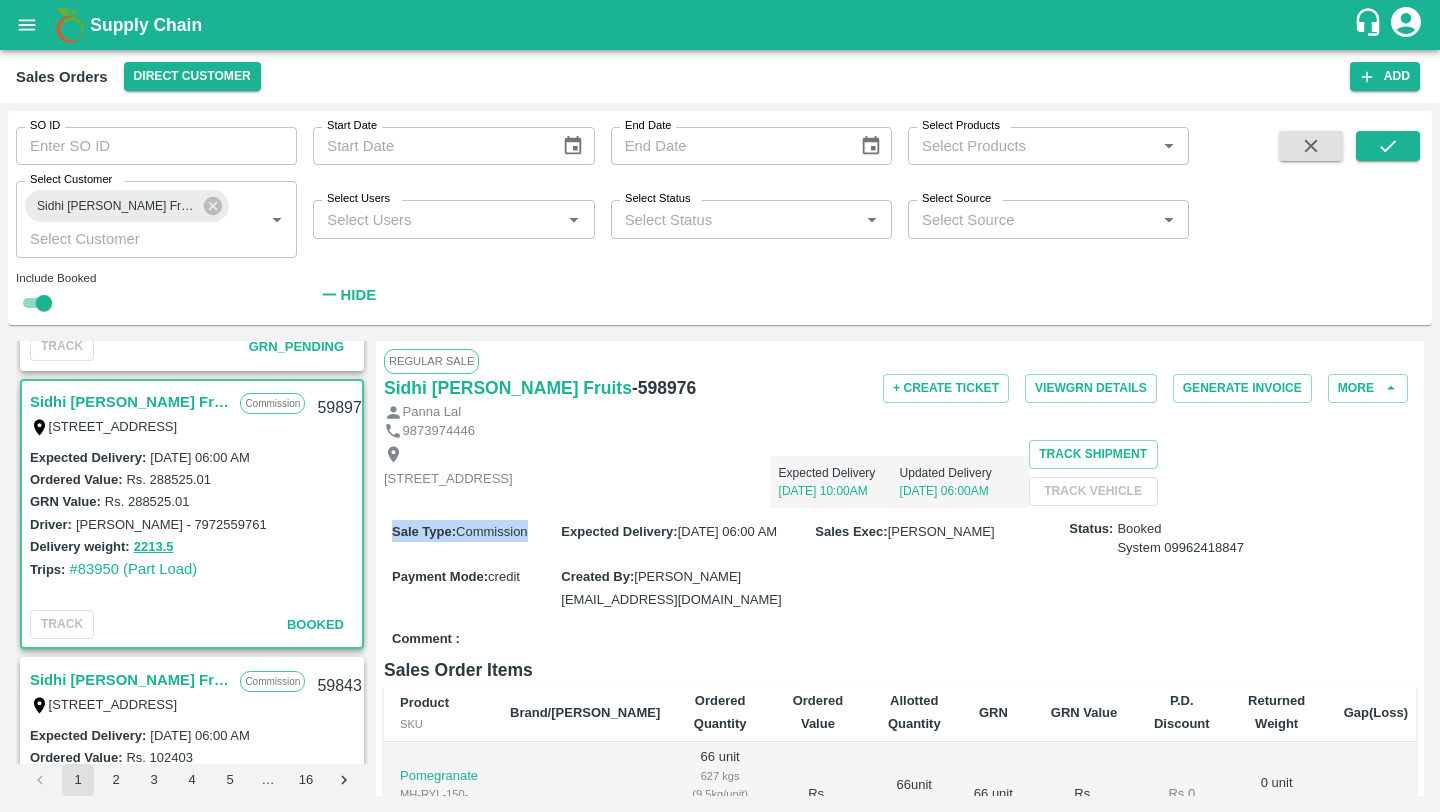 drag, startPoint x: 387, startPoint y: 573, endPoint x: 539, endPoint y: 570, distance: 152.0296 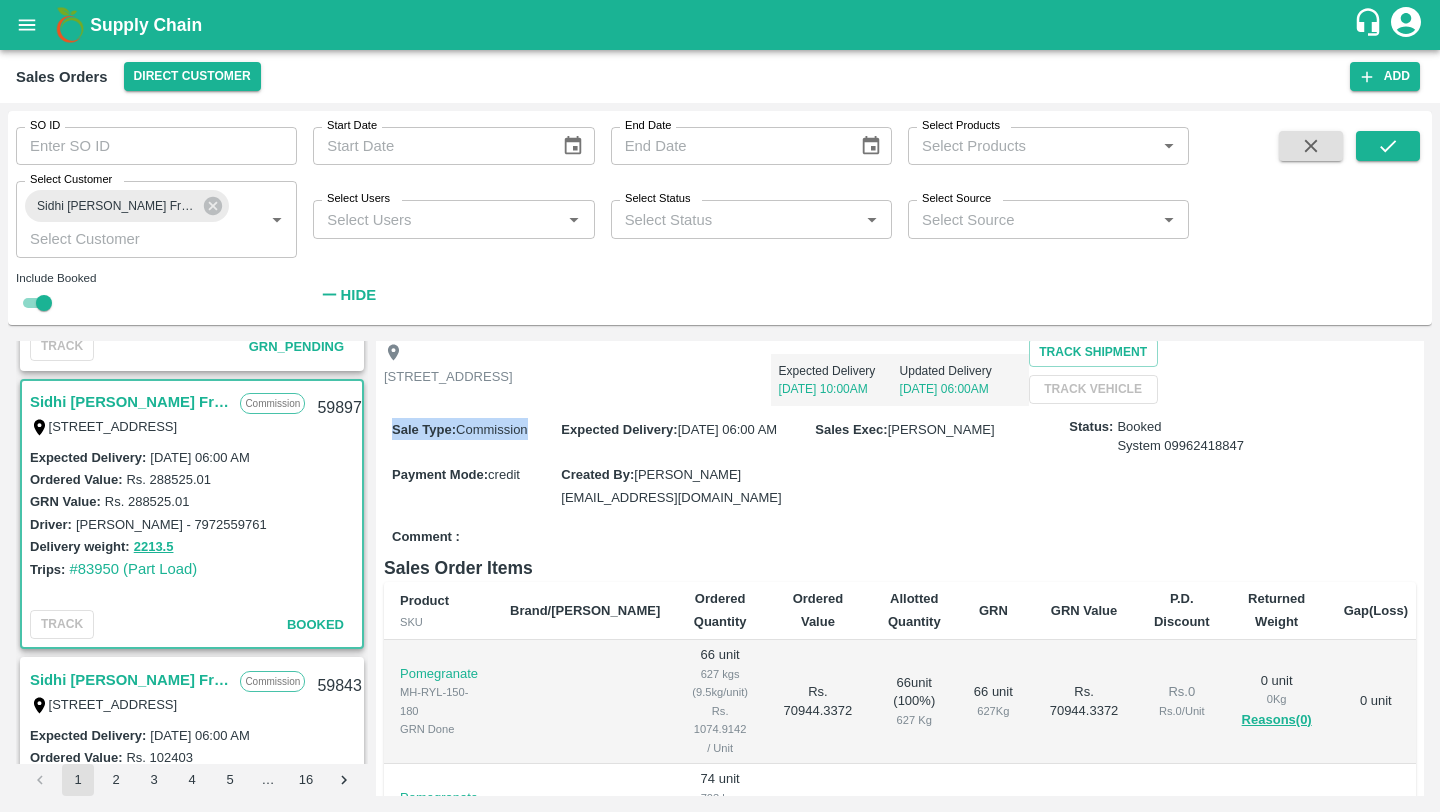 scroll, scrollTop: 547, scrollLeft: 0, axis: vertical 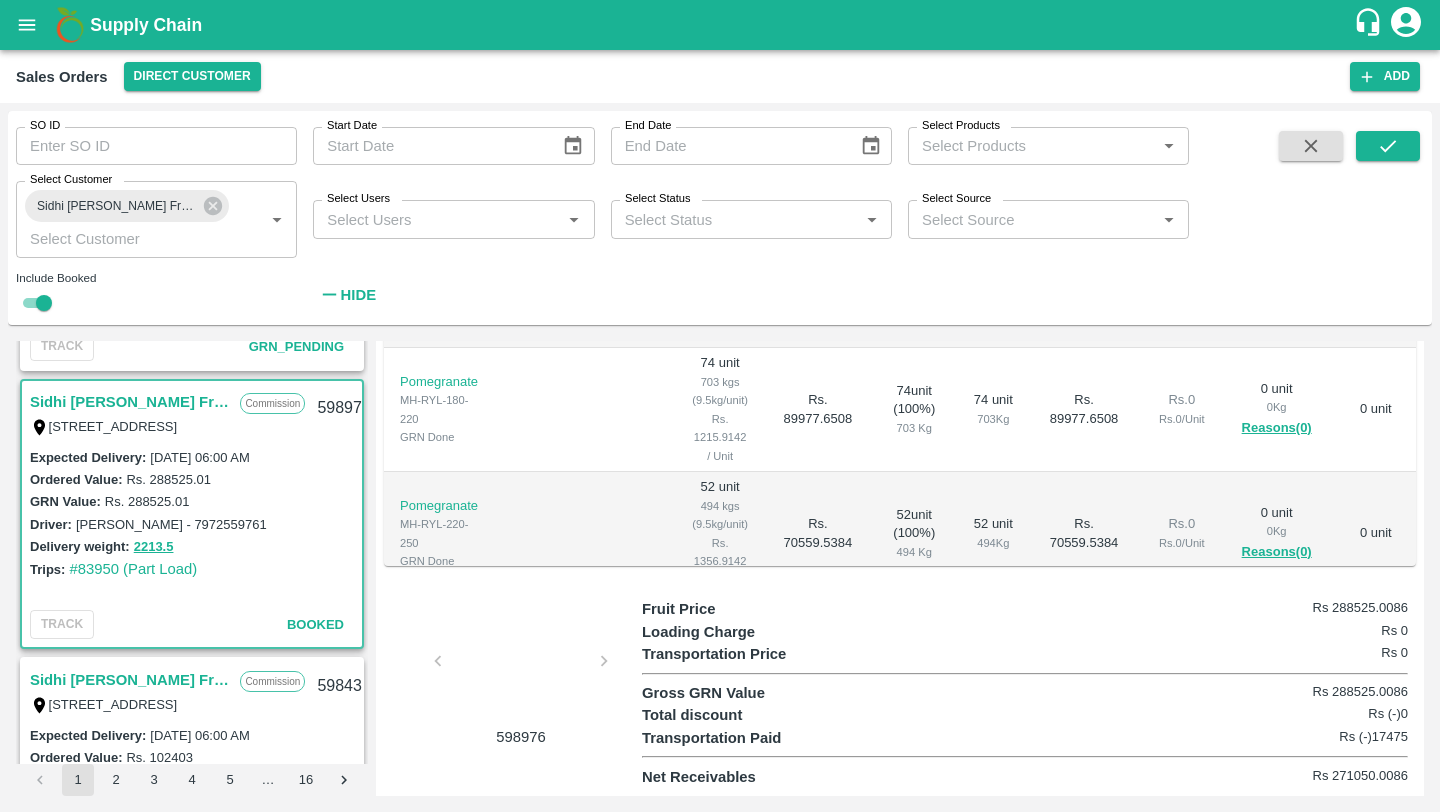 drag, startPoint x: 640, startPoint y: 631, endPoint x: 783, endPoint y: 627, distance: 143.05594 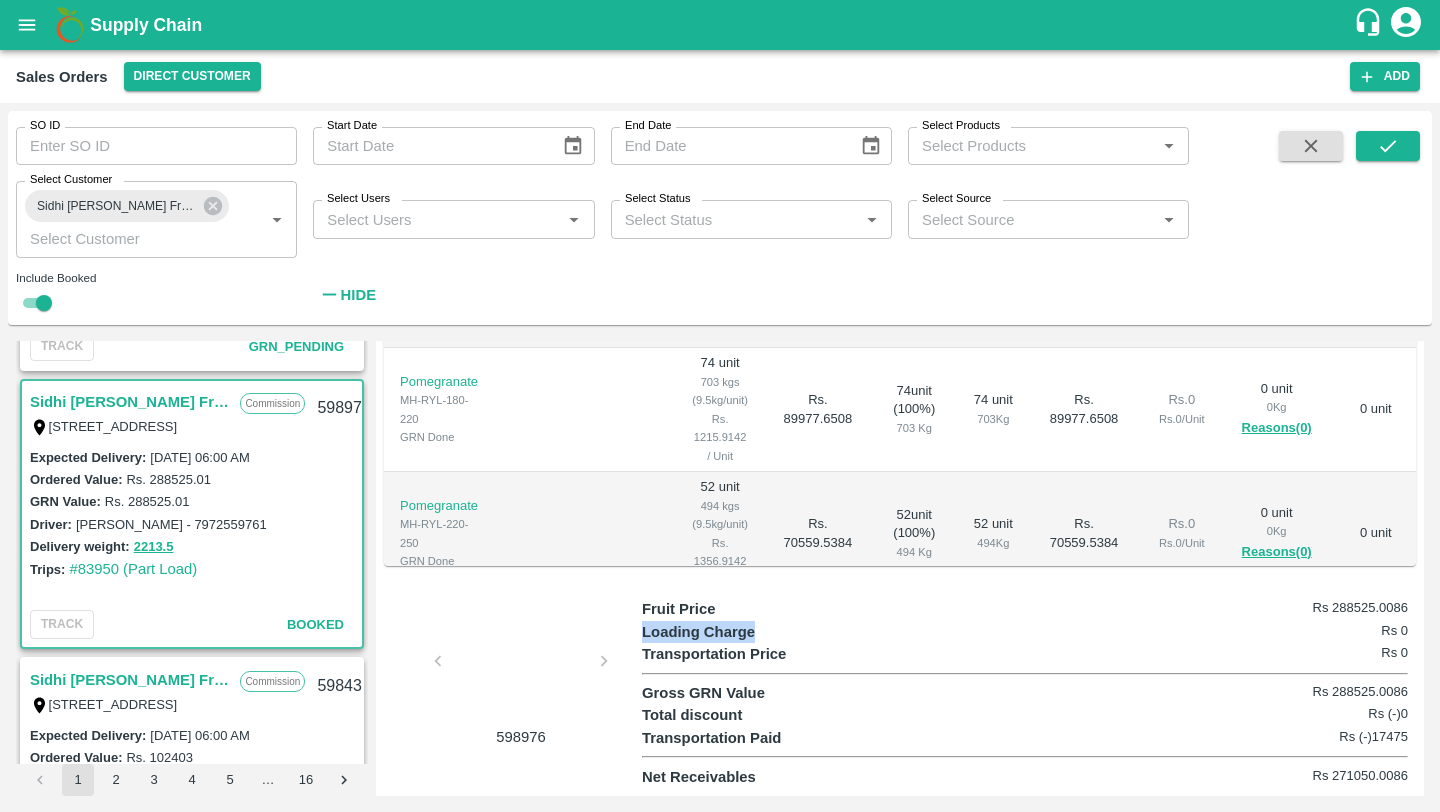 drag, startPoint x: 644, startPoint y: 636, endPoint x: 754, endPoint y: 633, distance: 110.0409 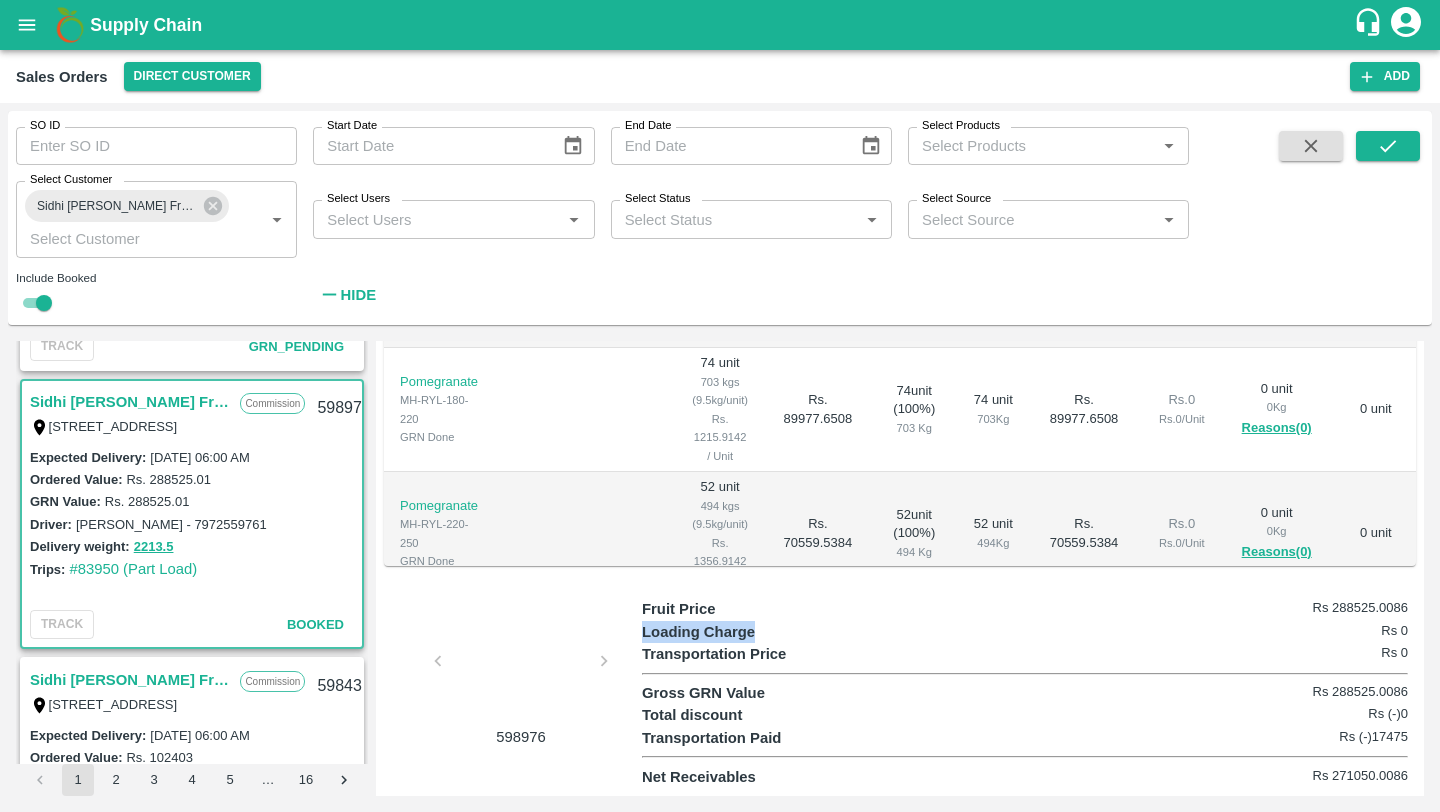 click on "Loading Charge" at bounding box center [738, 632] 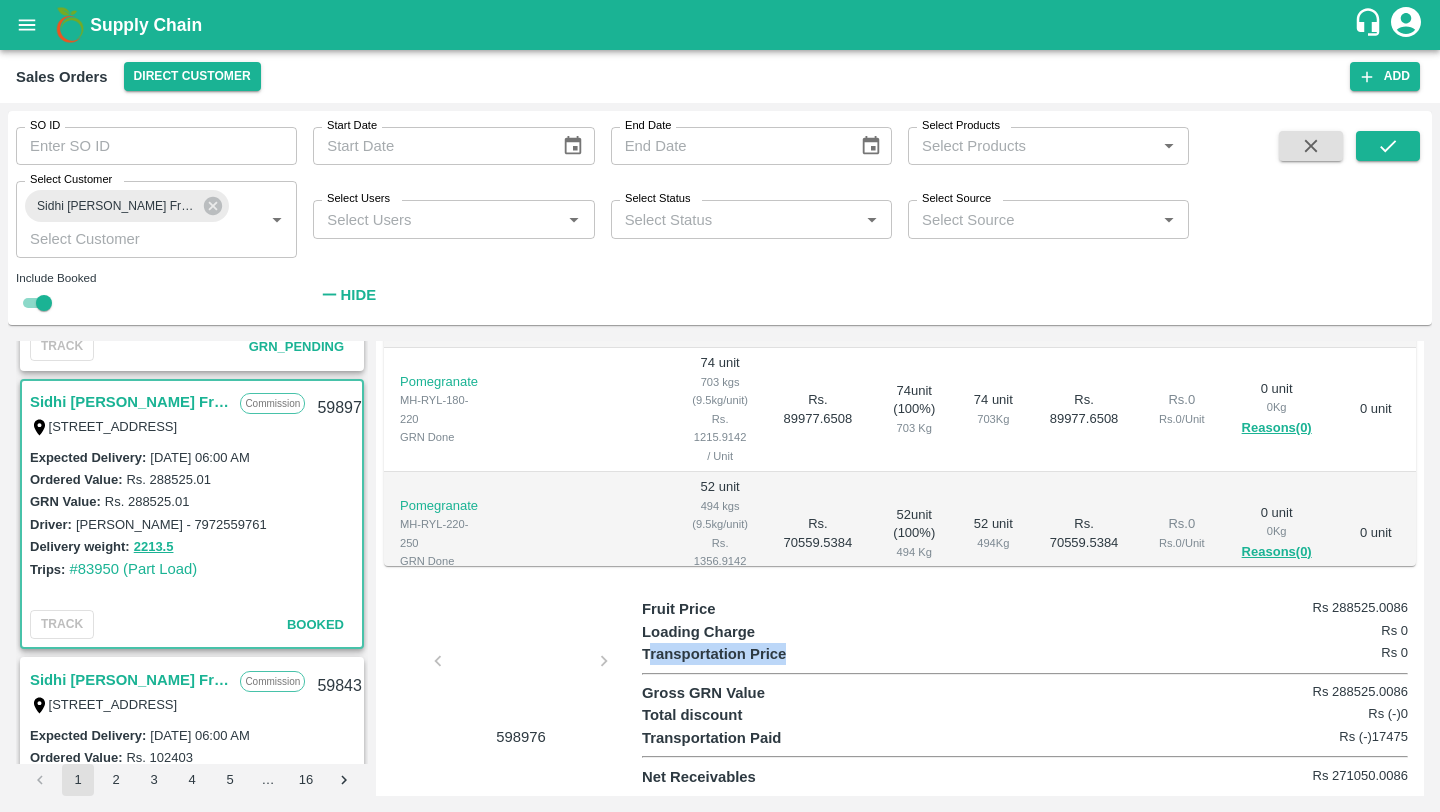 drag, startPoint x: 646, startPoint y: 654, endPoint x: 796, endPoint y: 644, distance: 150.33296 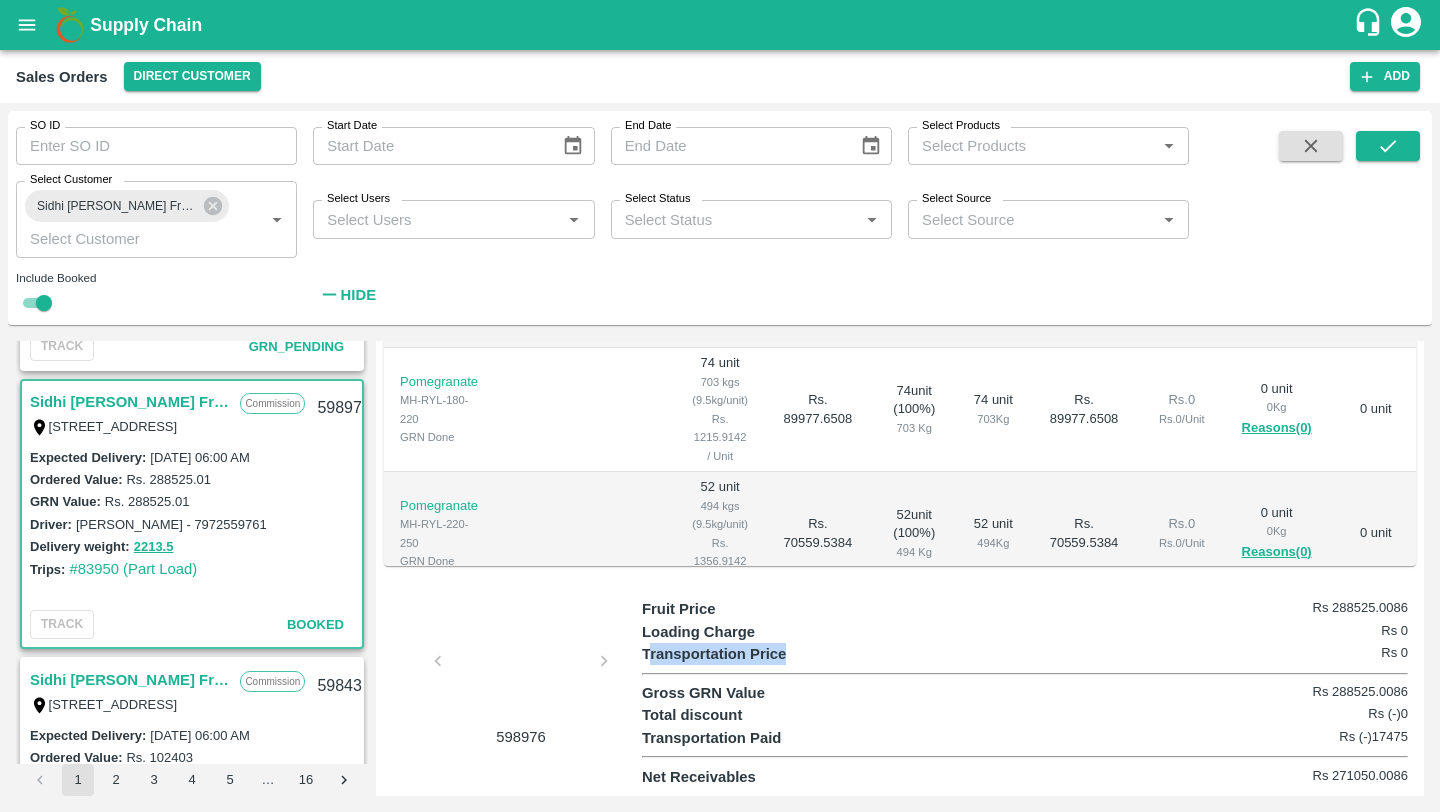 click on "Transportation Price" at bounding box center [738, 654] 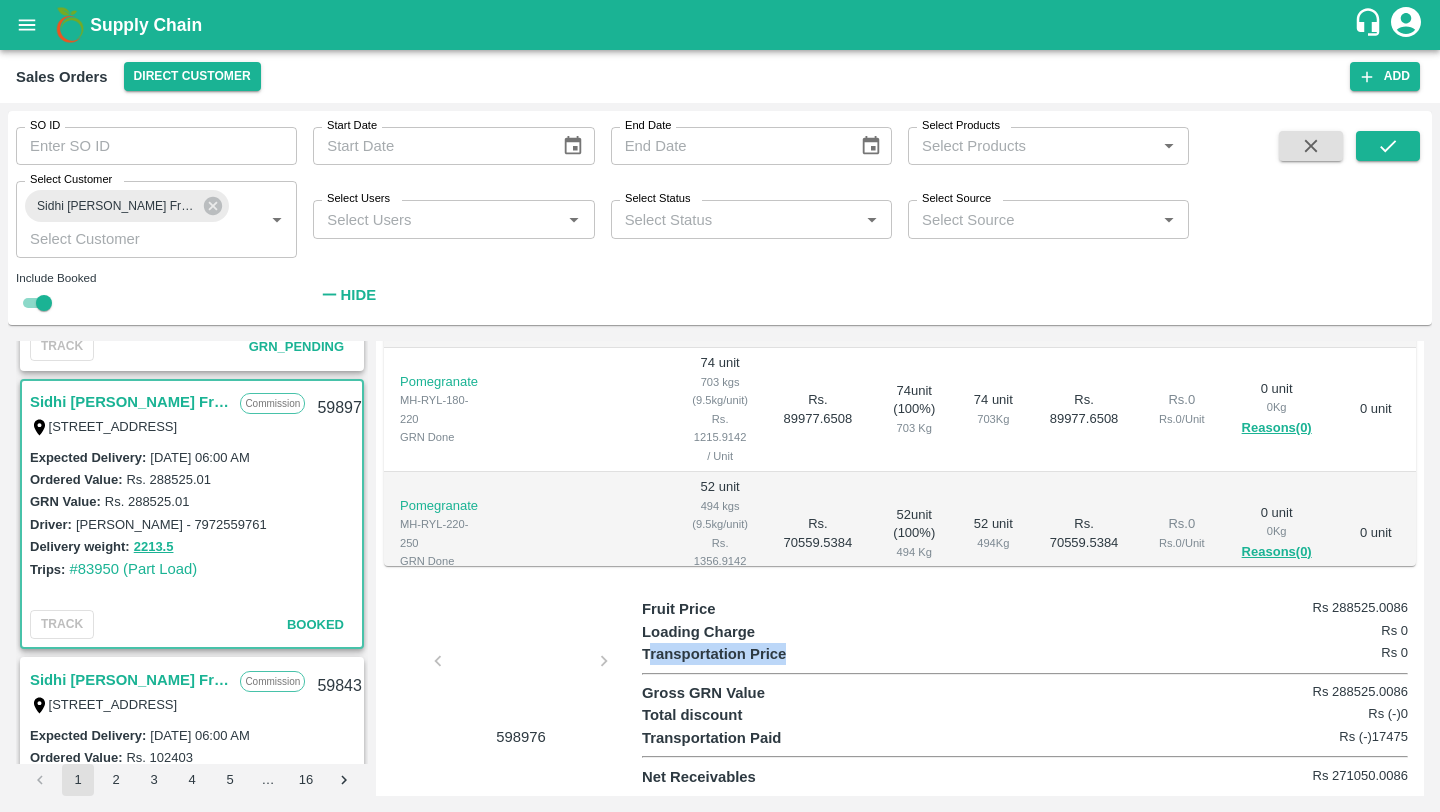 scroll, scrollTop: 0, scrollLeft: 0, axis: both 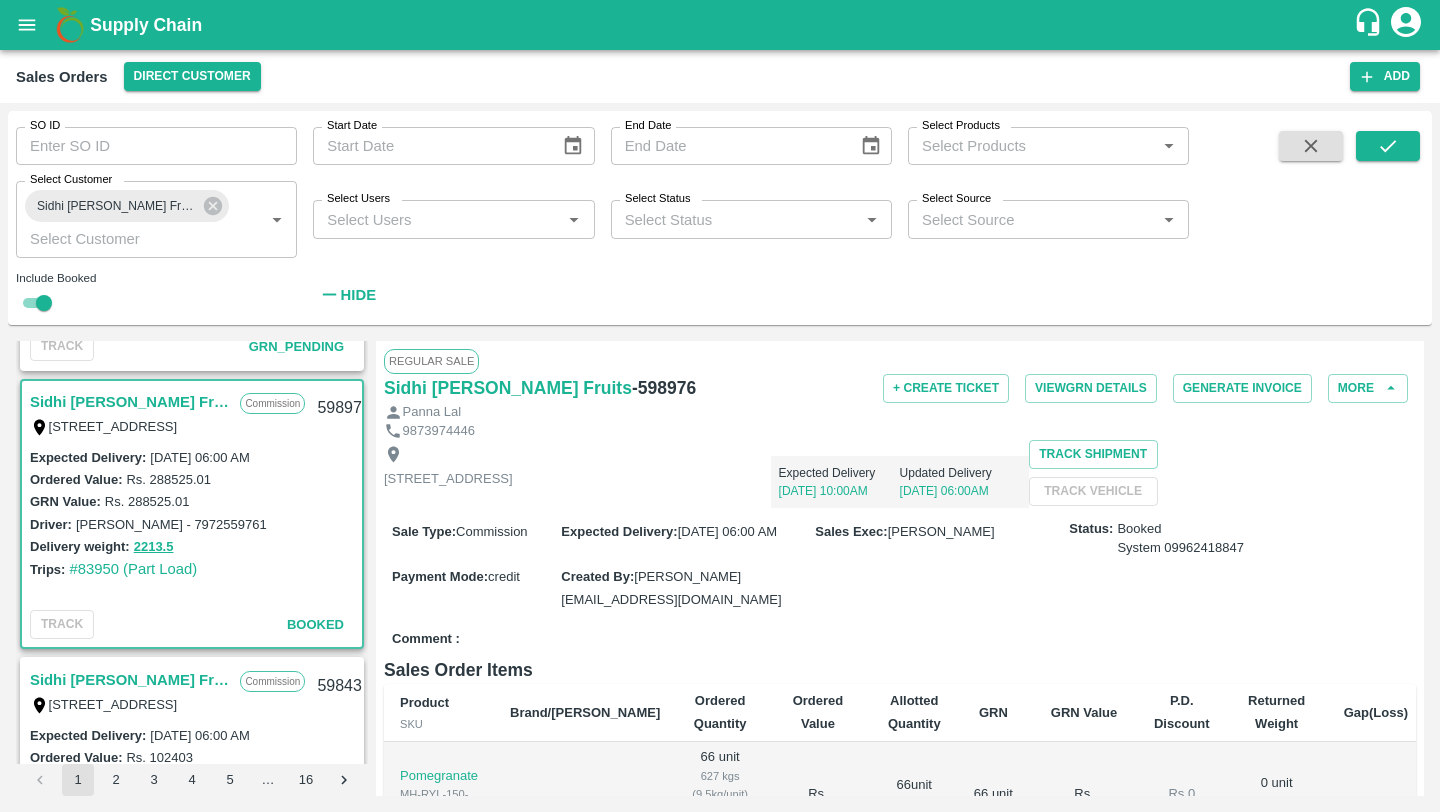 click on "Supply Chain" at bounding box center (720, 25) 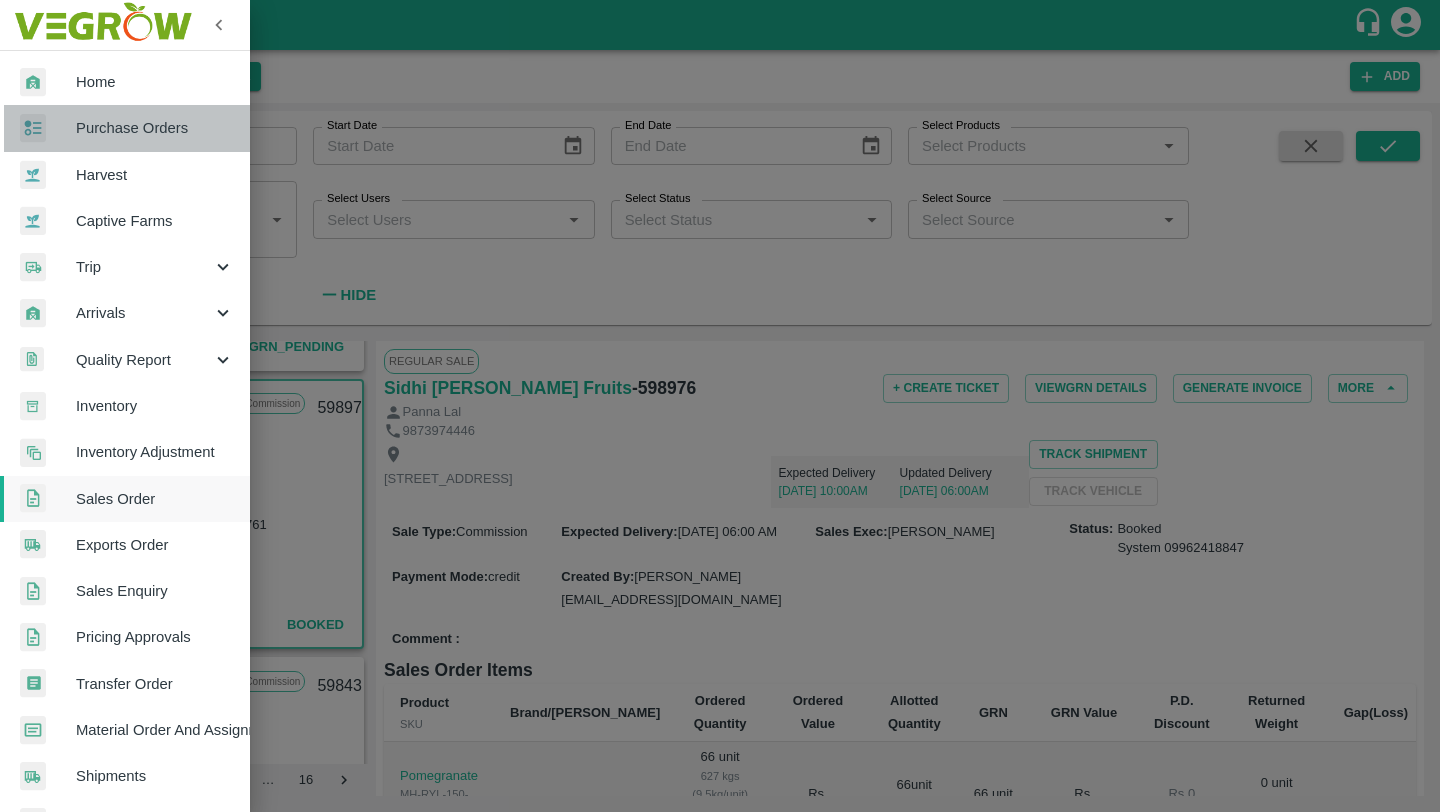 click on "Purchase Orders" at bounding box center (125, 128) 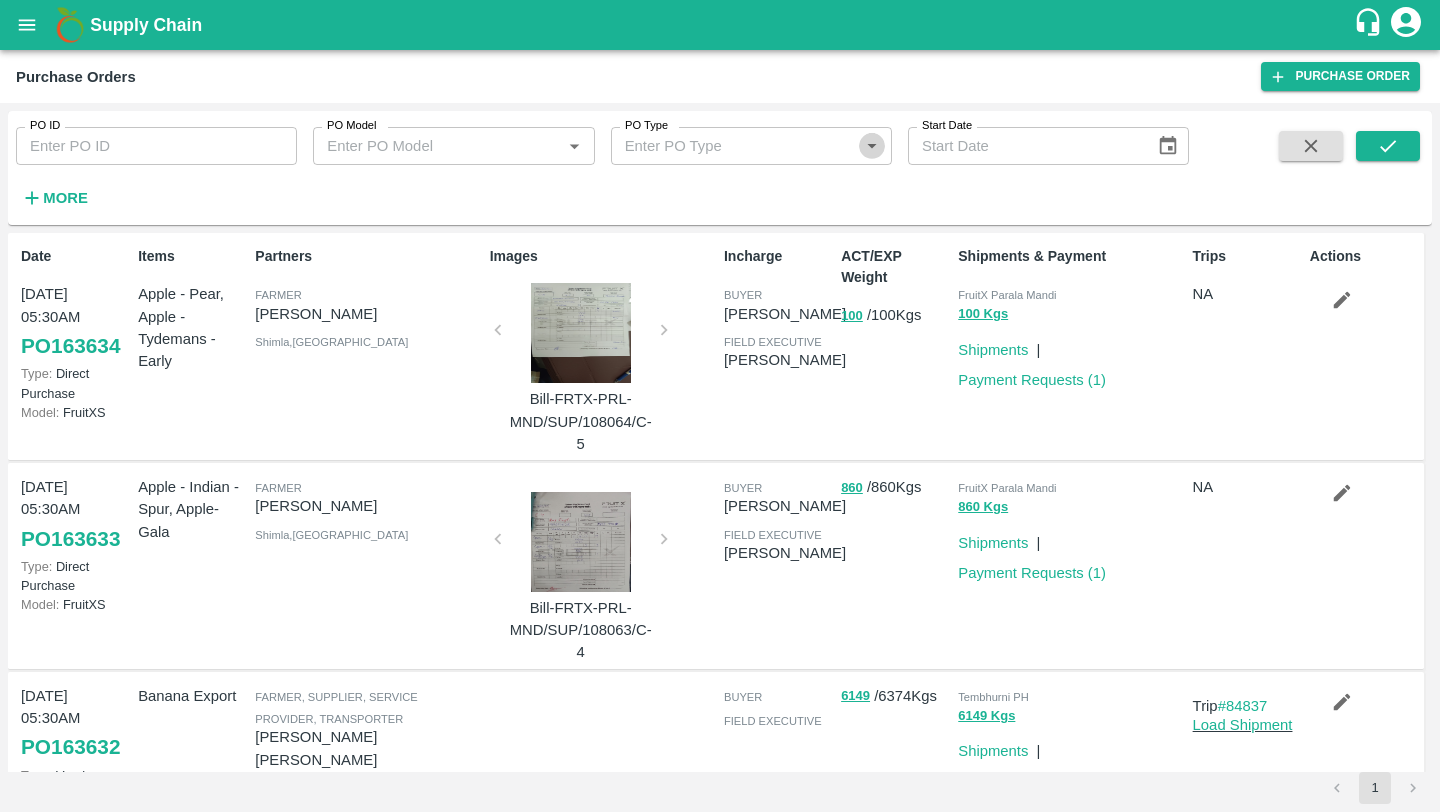 click 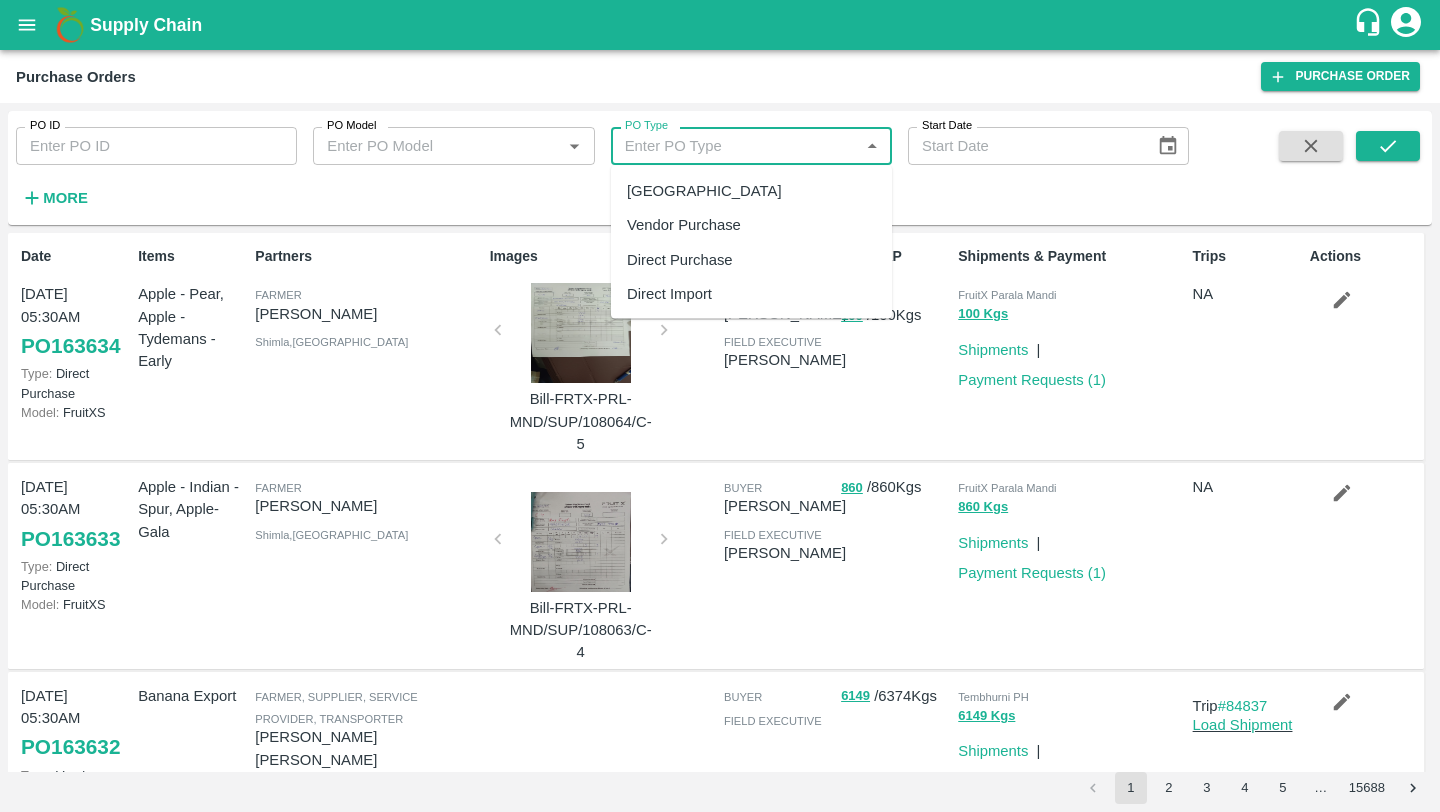 click on "PO Model" at bounding box center (437, 146) 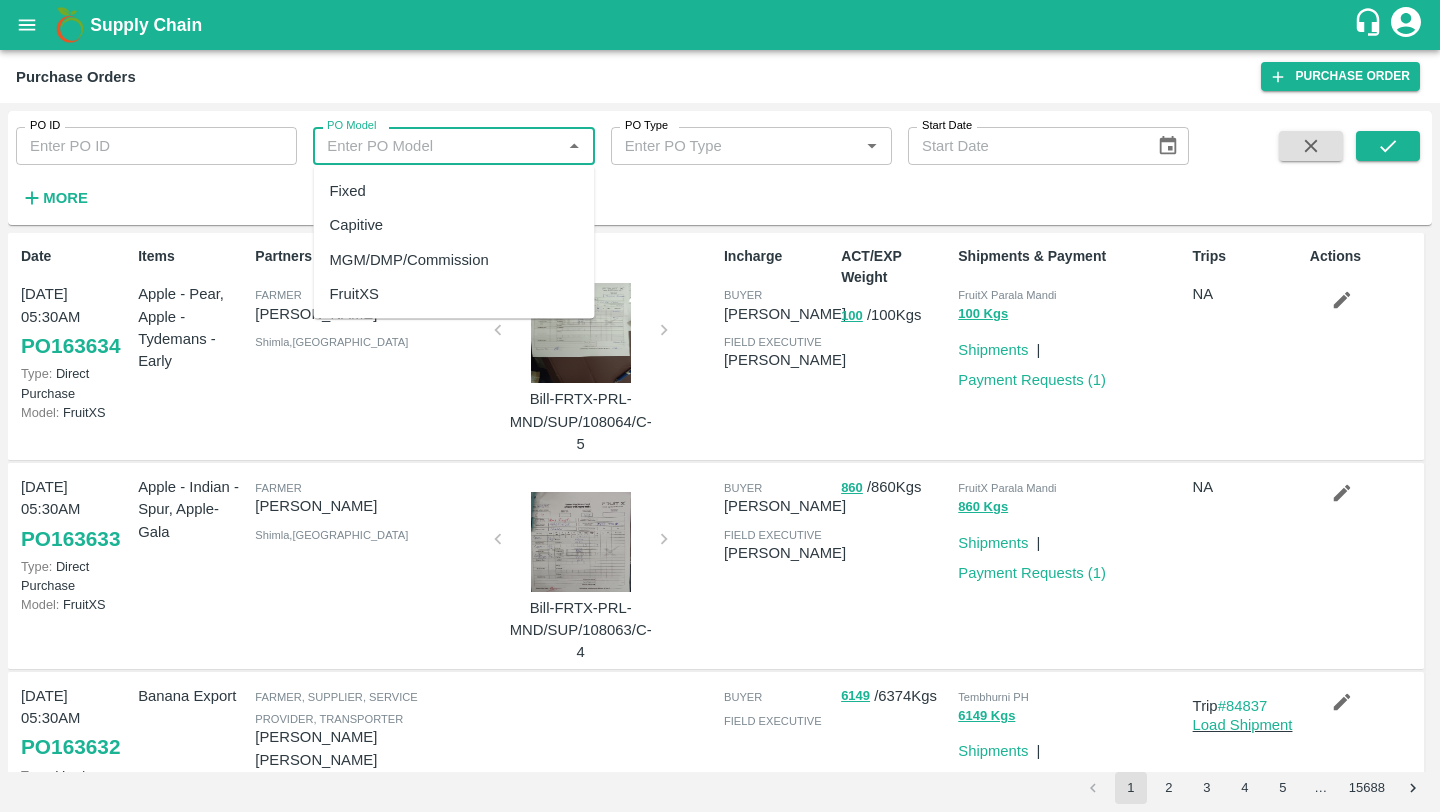 click on "MGM/DMP/Commission" at bounding box center [409, 259] 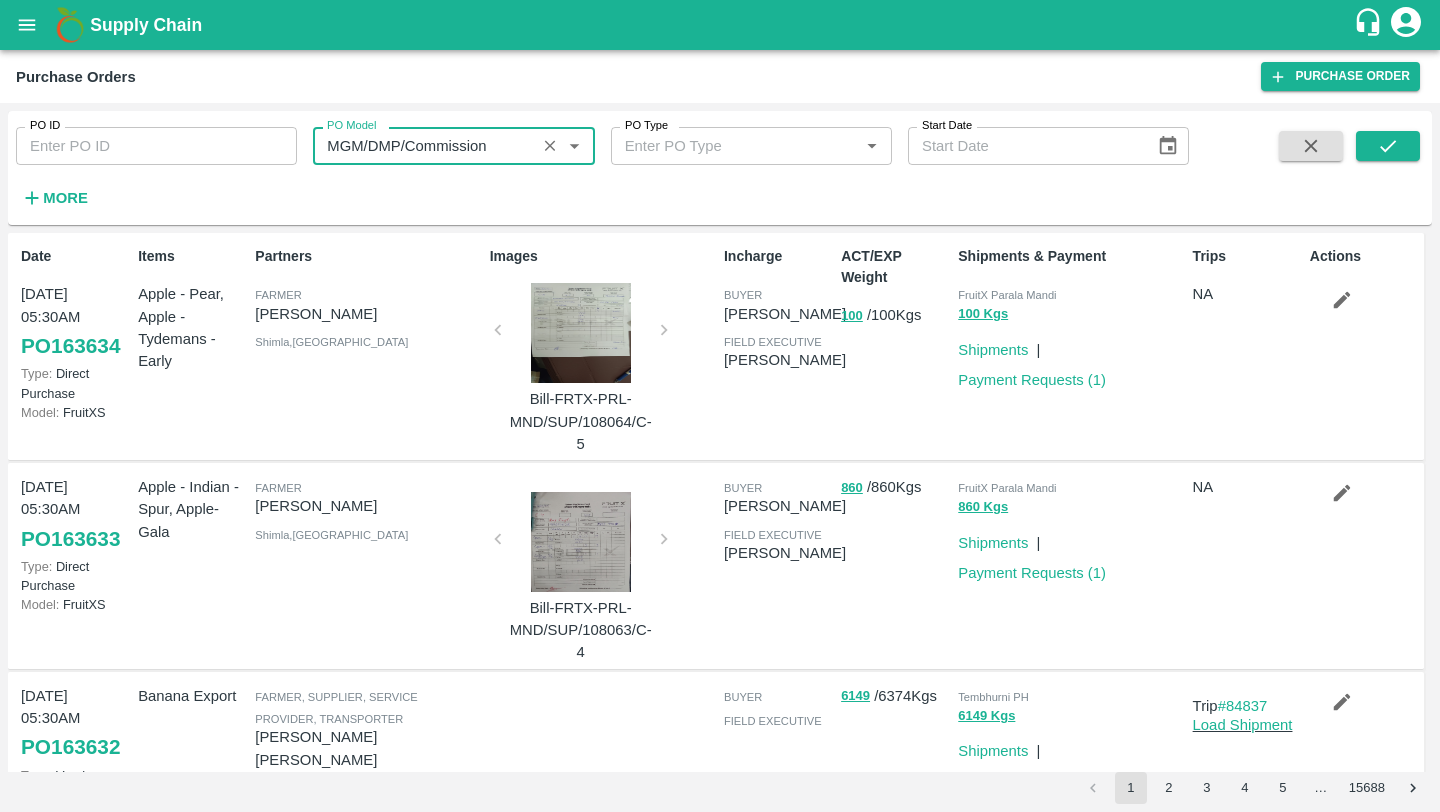 click on "More" at bounding box center (65, 198) 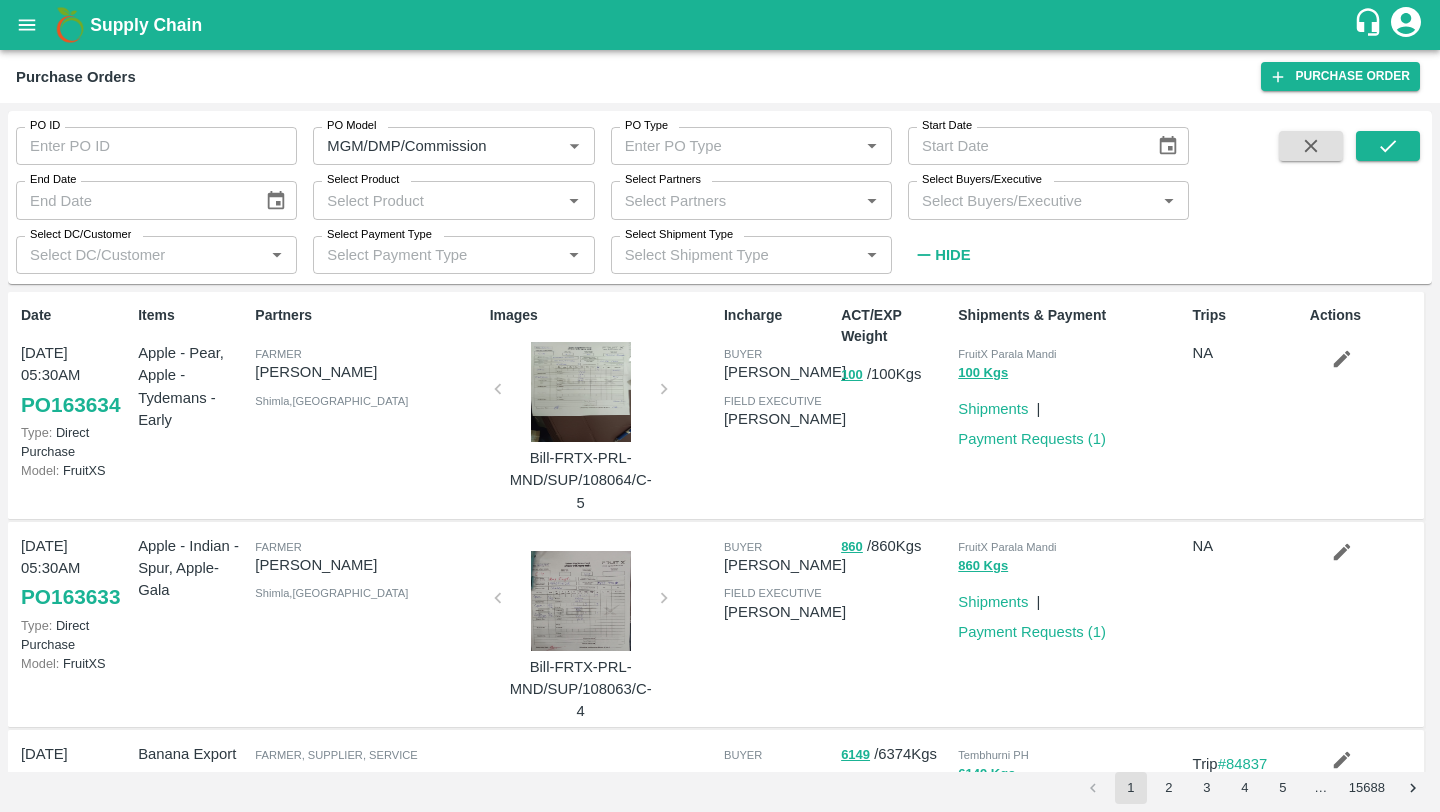click on "Select Product" at bounding box center [437, 200] 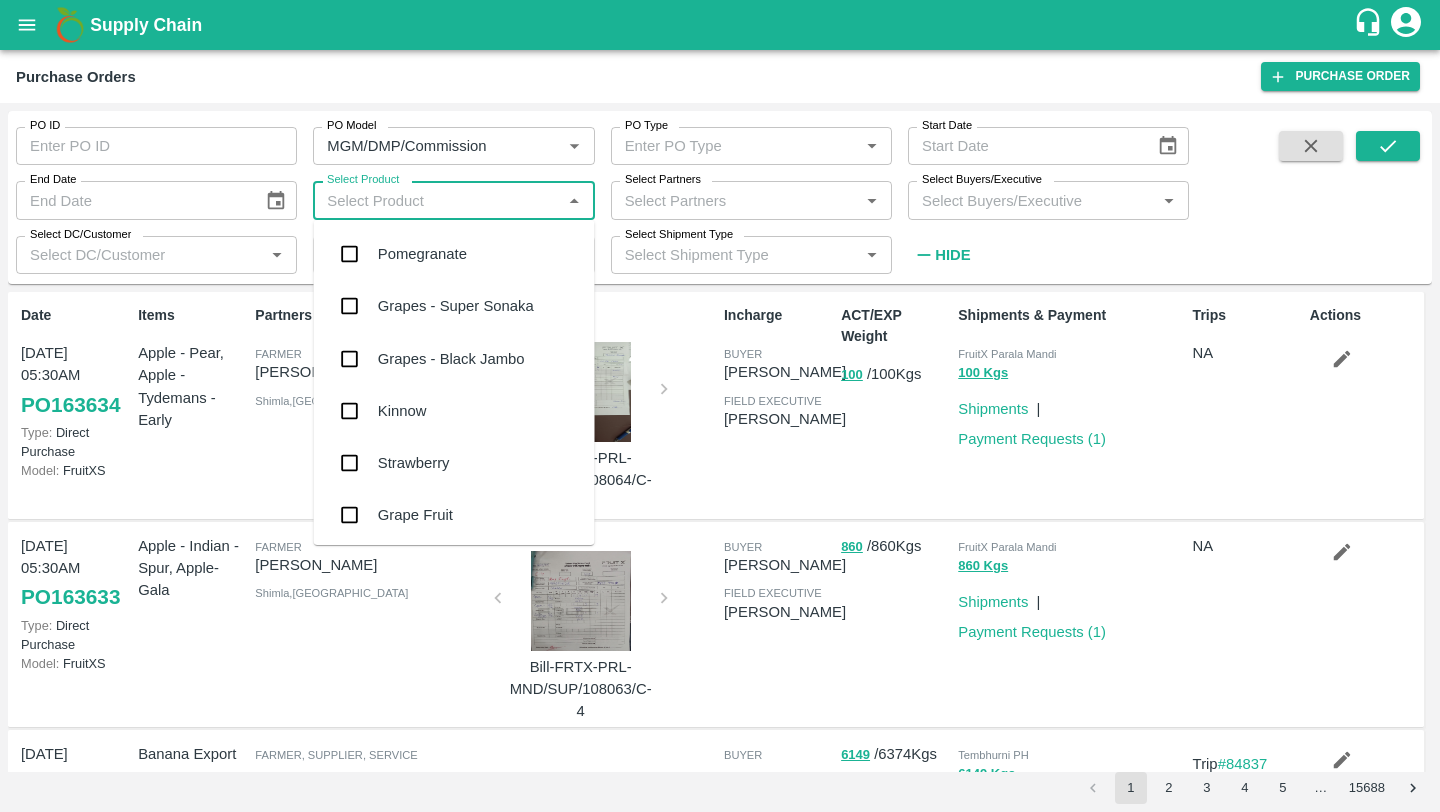 click on "Purchase Orders" at bounding box center [638, 77] 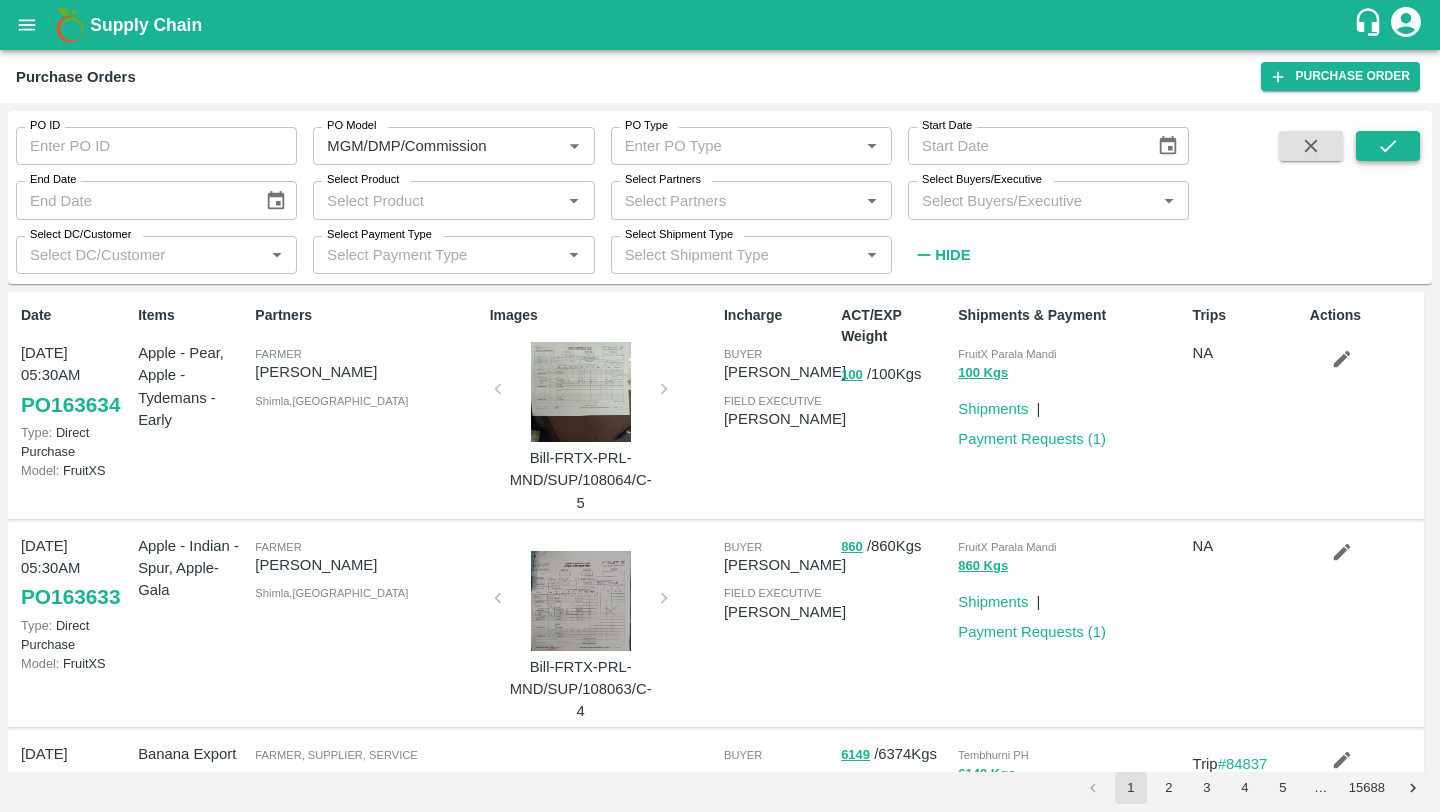 click 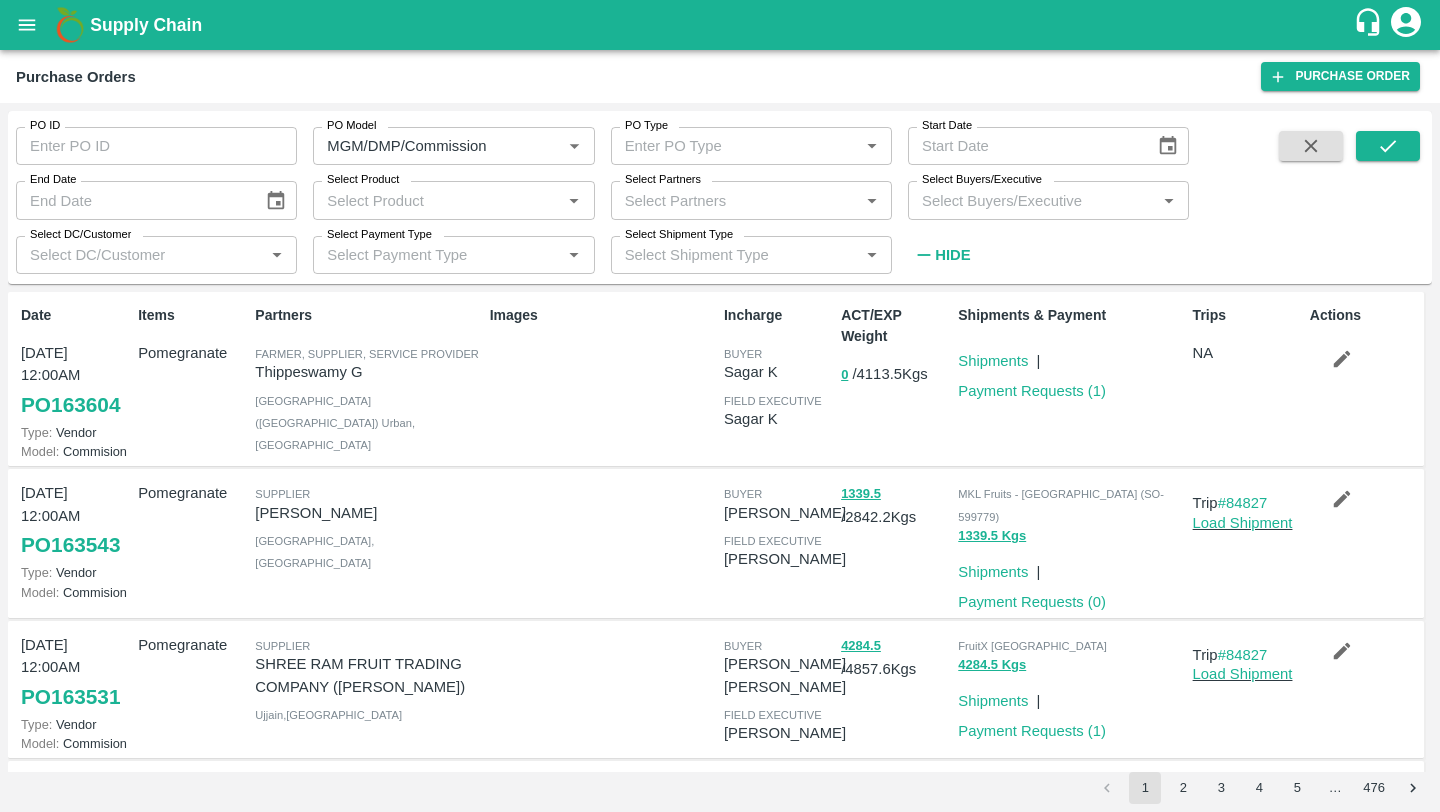 scroll, scrollTop: 869, scrollLeft: 0, axis: vertical 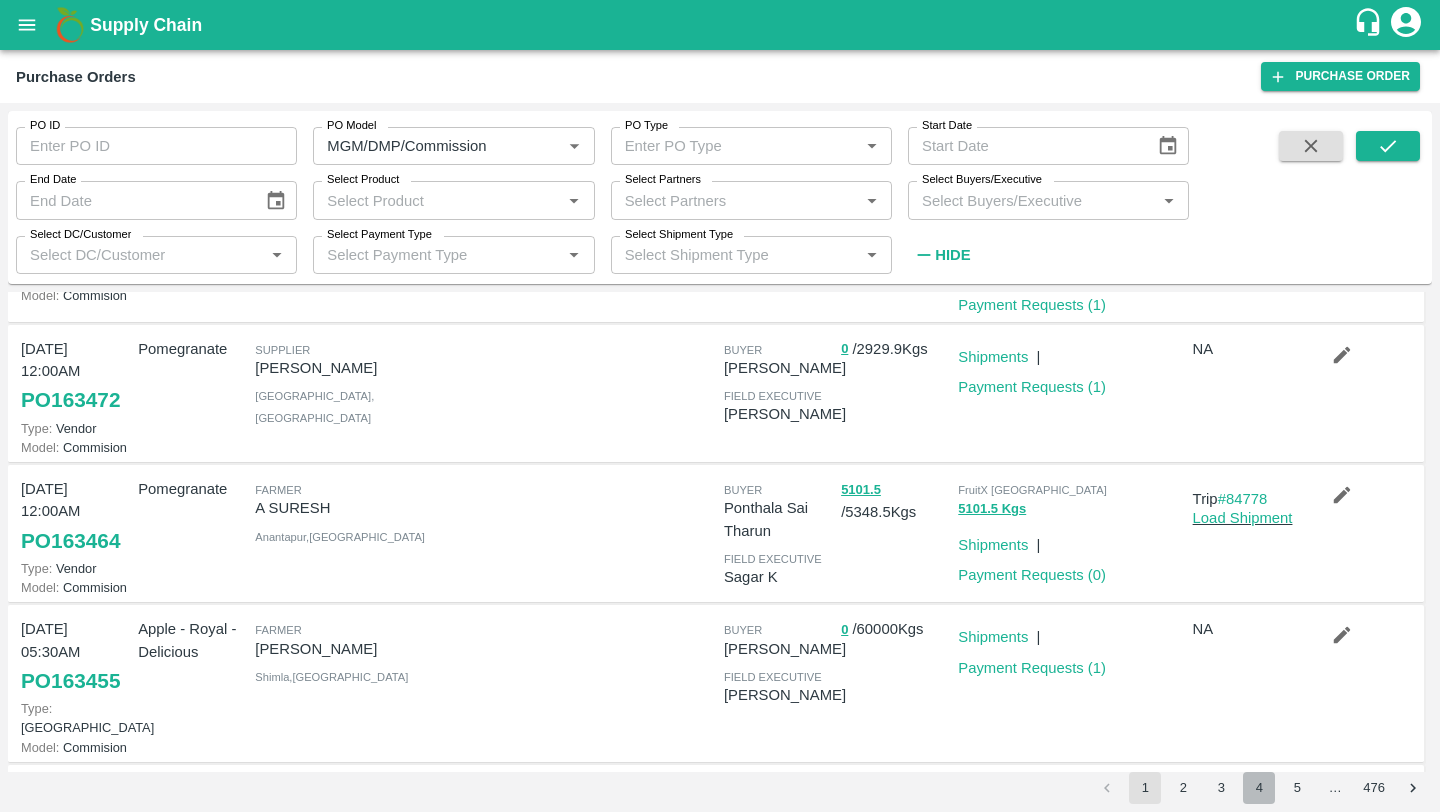 click on "4" at bounding box center (1259, 788) 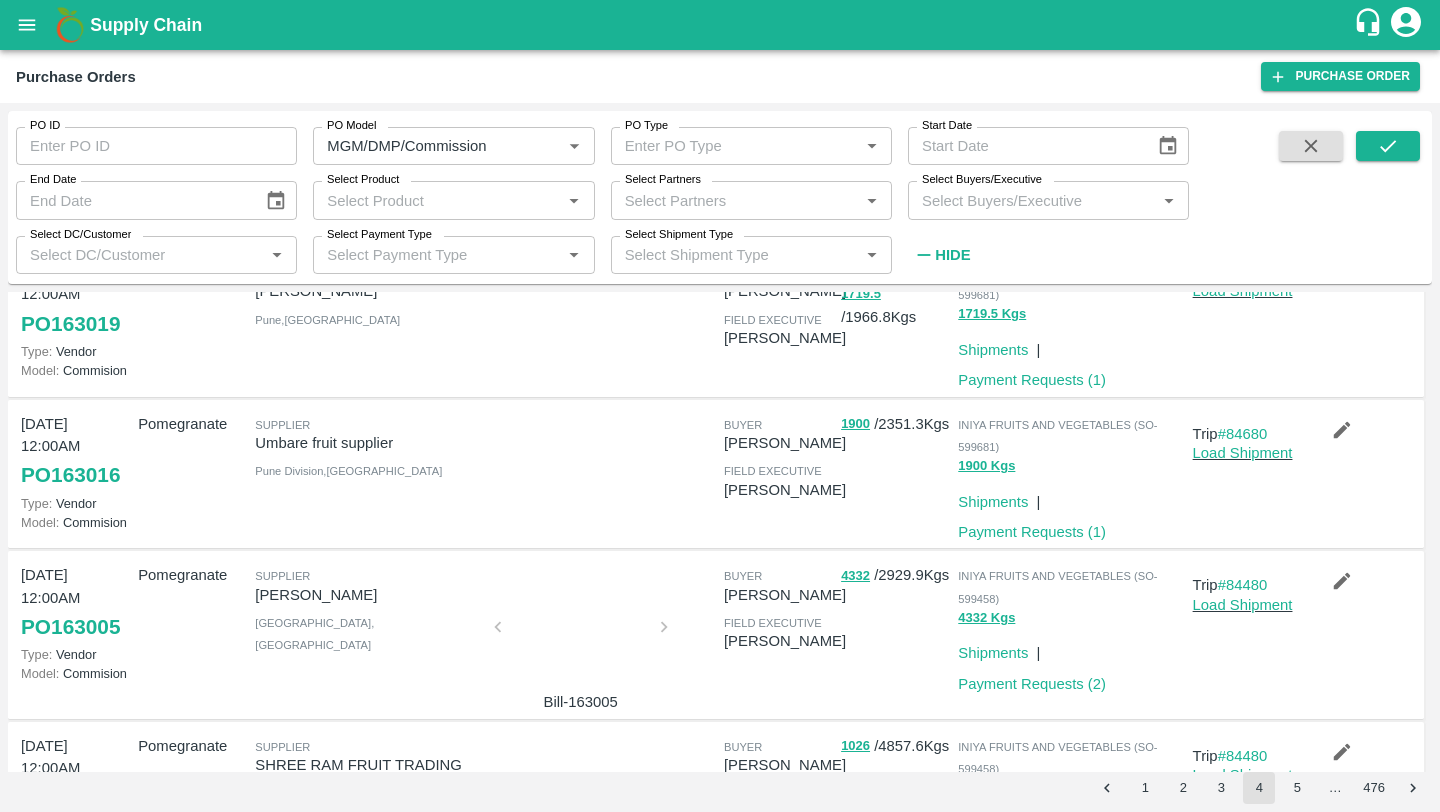 scroll, scrollTop: 79, scrollLeft: 0, axis: vertical 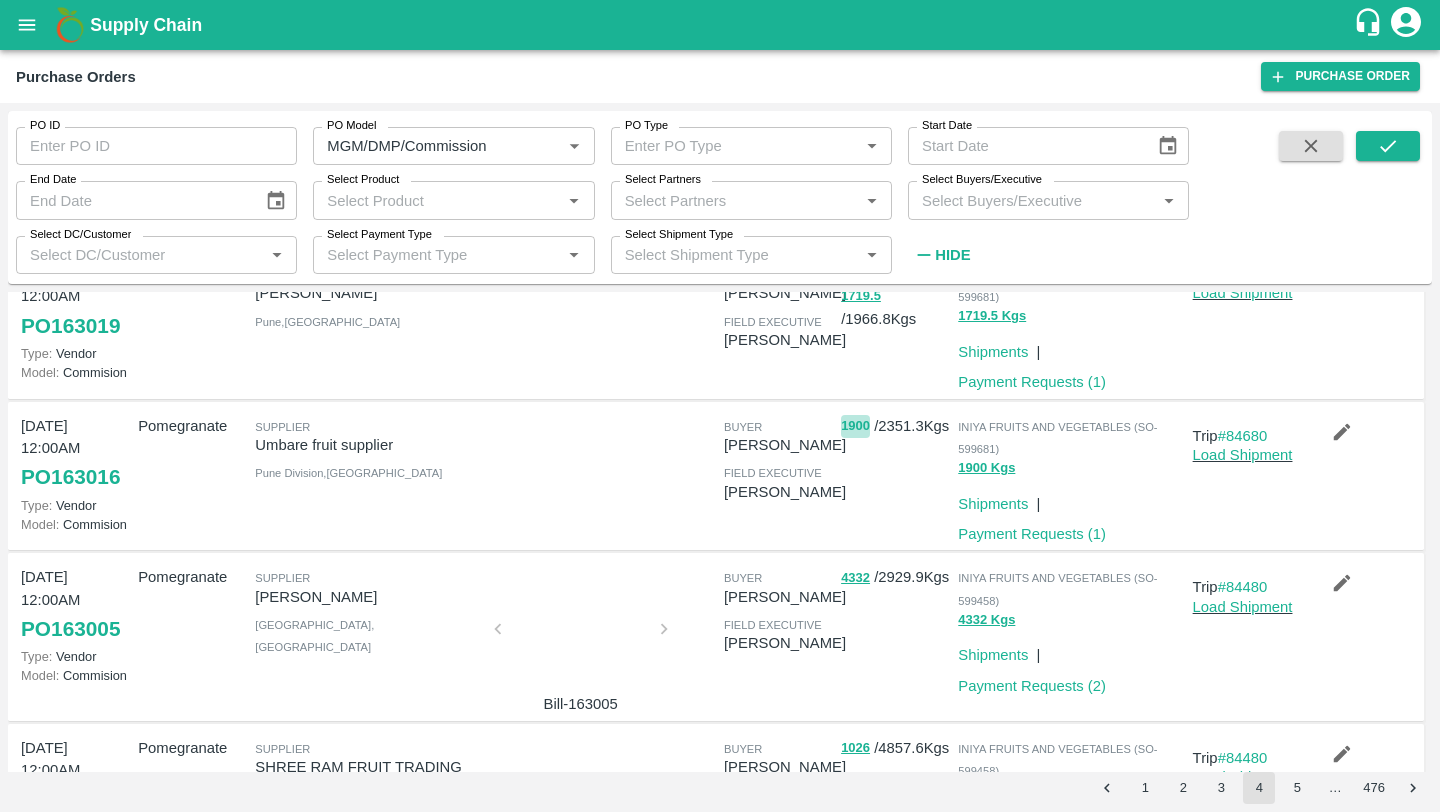 click on "1900" at bounding box center [855, 426] 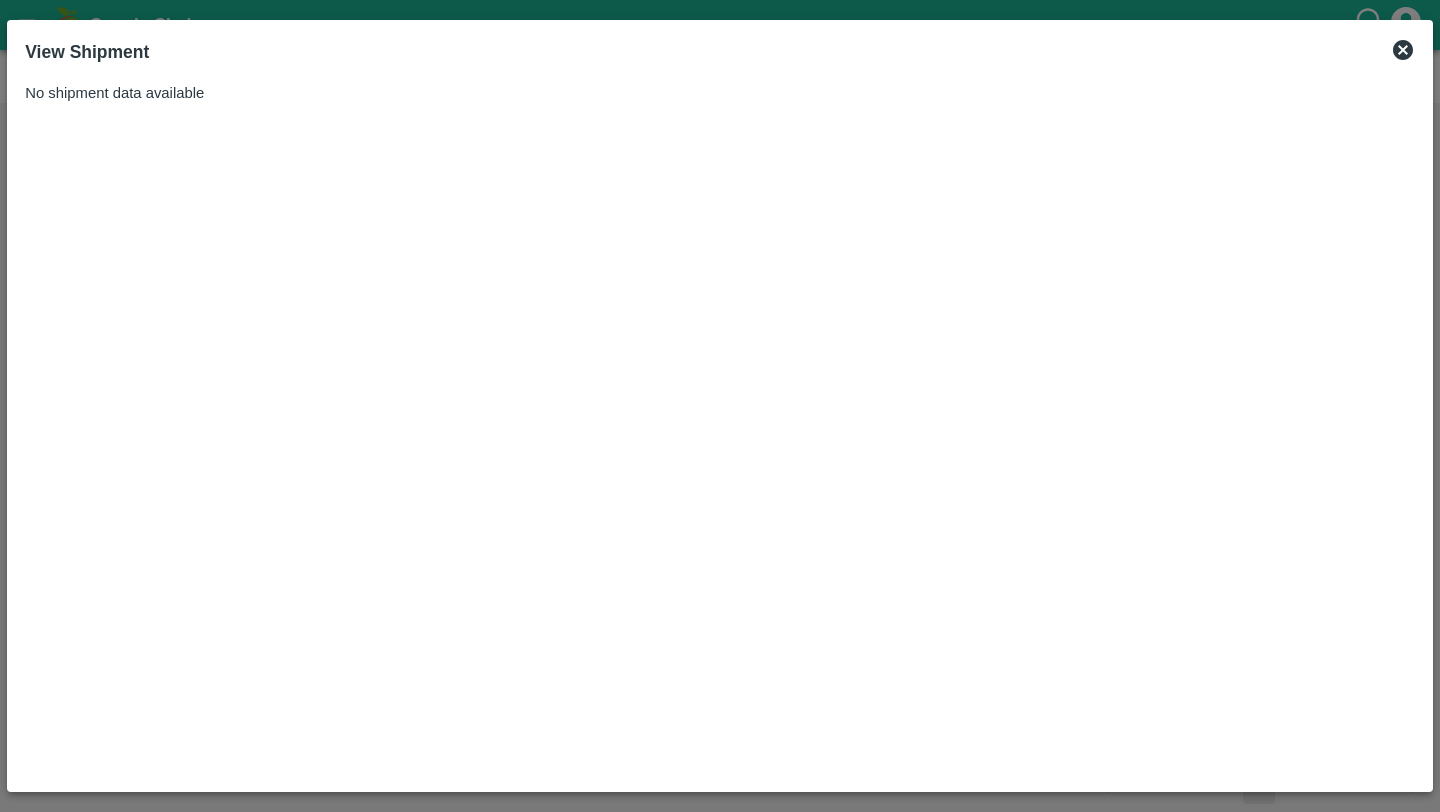 click 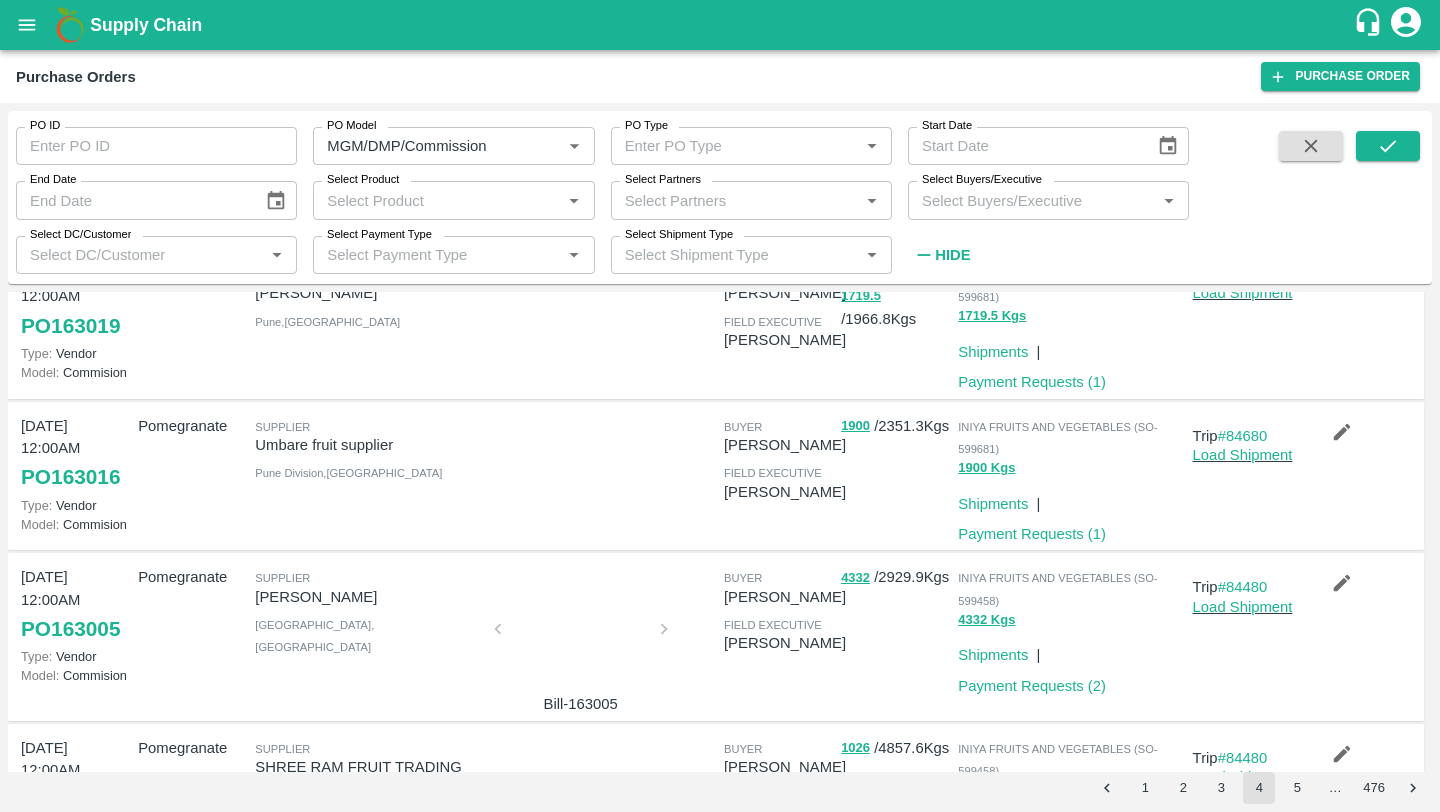 click on "PO  163016" at bounding box center [70, 477] 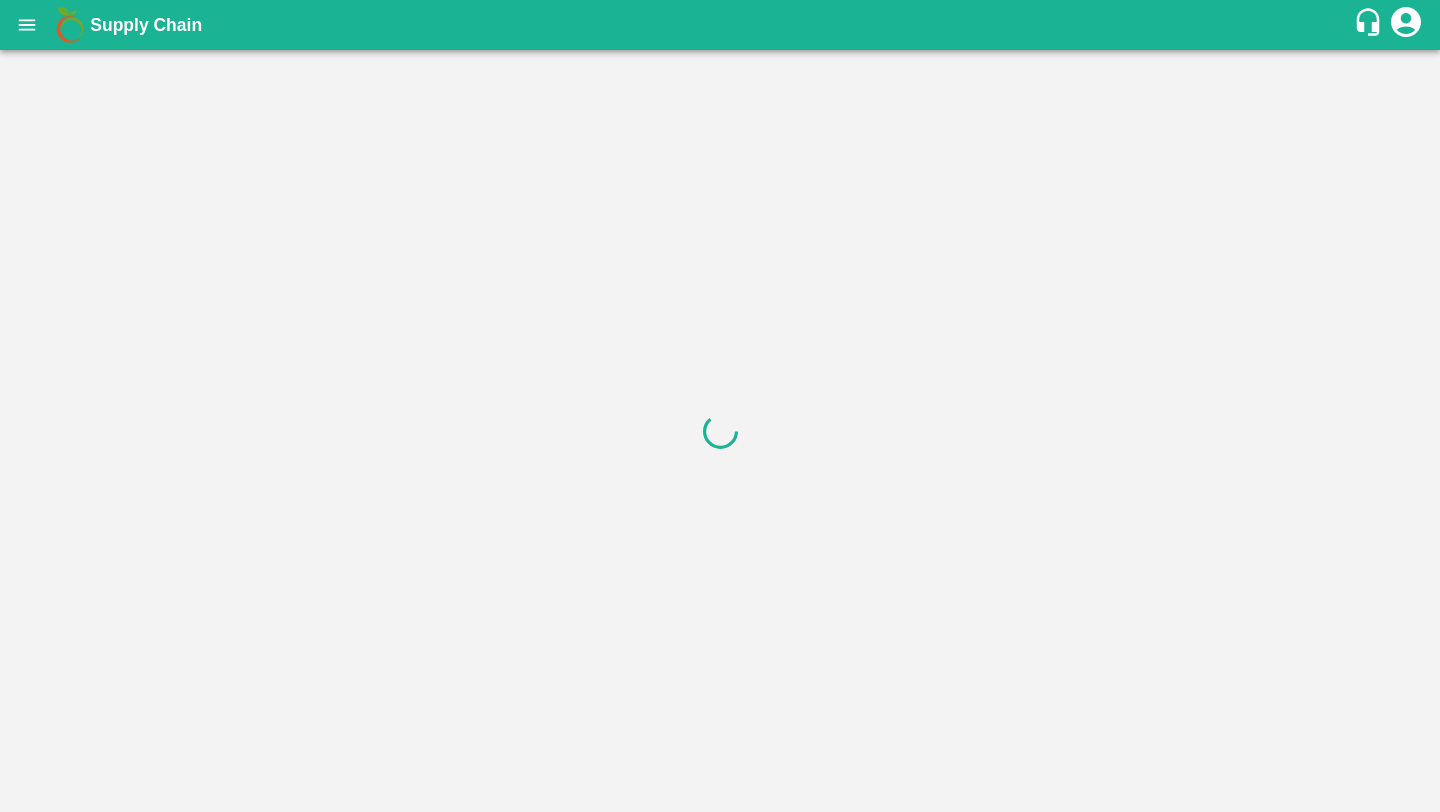 scroll, scrollTop: 0, scrollLeft: 0, axis: both 